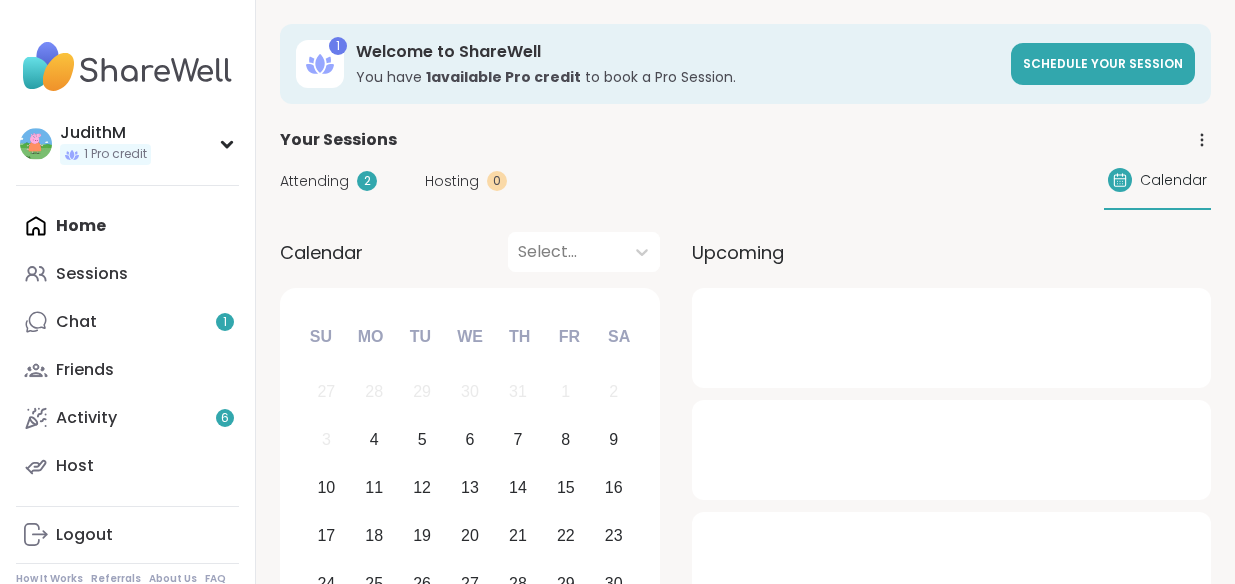 scroll, scrollTop: 0, scrollLeft: 0, axis: both 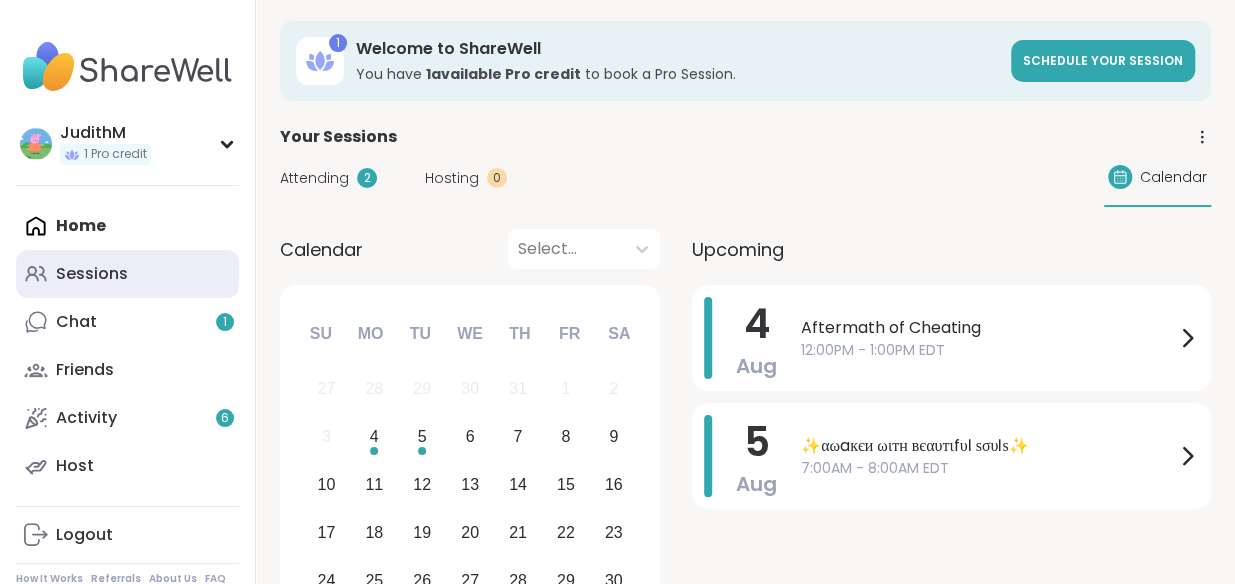 click on "Sessions" at bounding box center (92, 274) 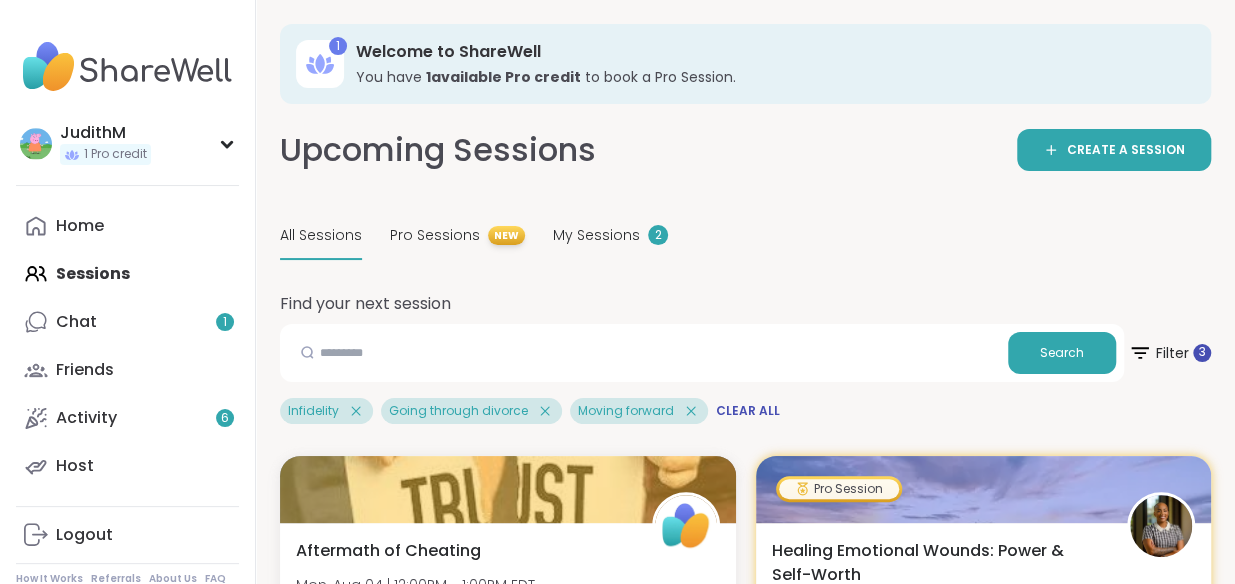 click on "All Sessions" at bounding box center [321, 235] 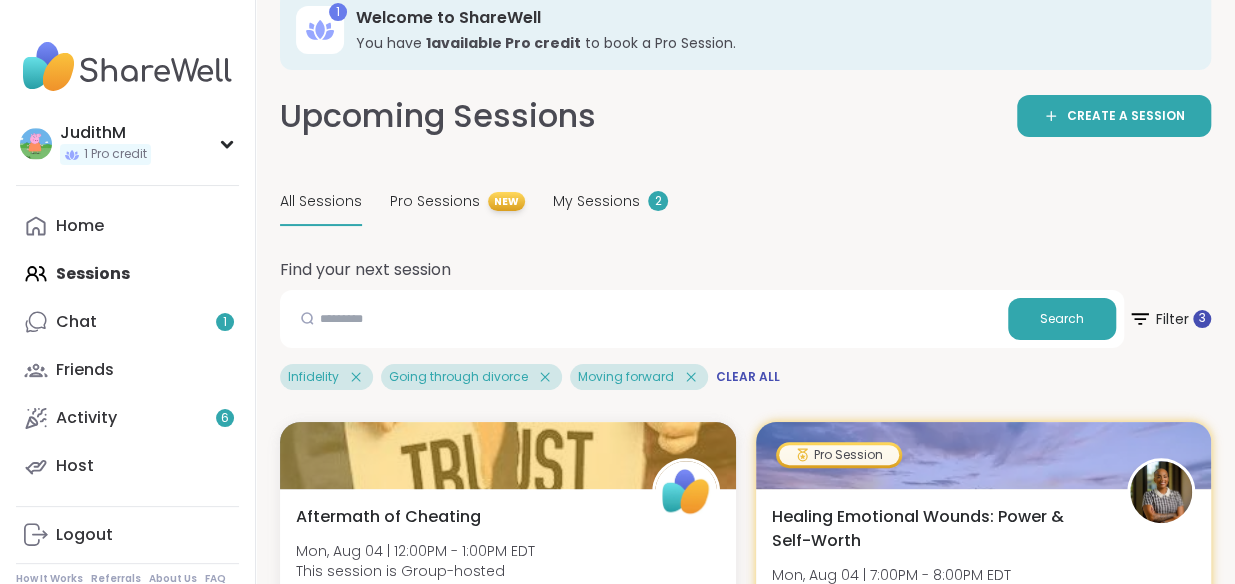 scroll, scrollTop: 0, scrollLeft: 0, axis: both 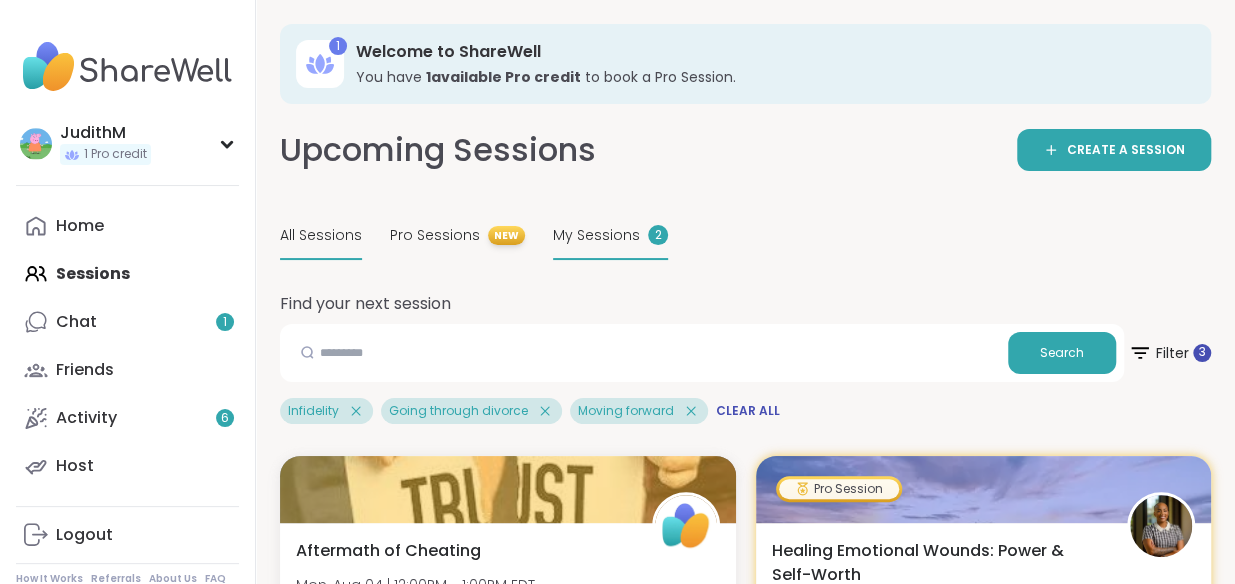 click on "My Sessions" at bounding box center (596, 235) 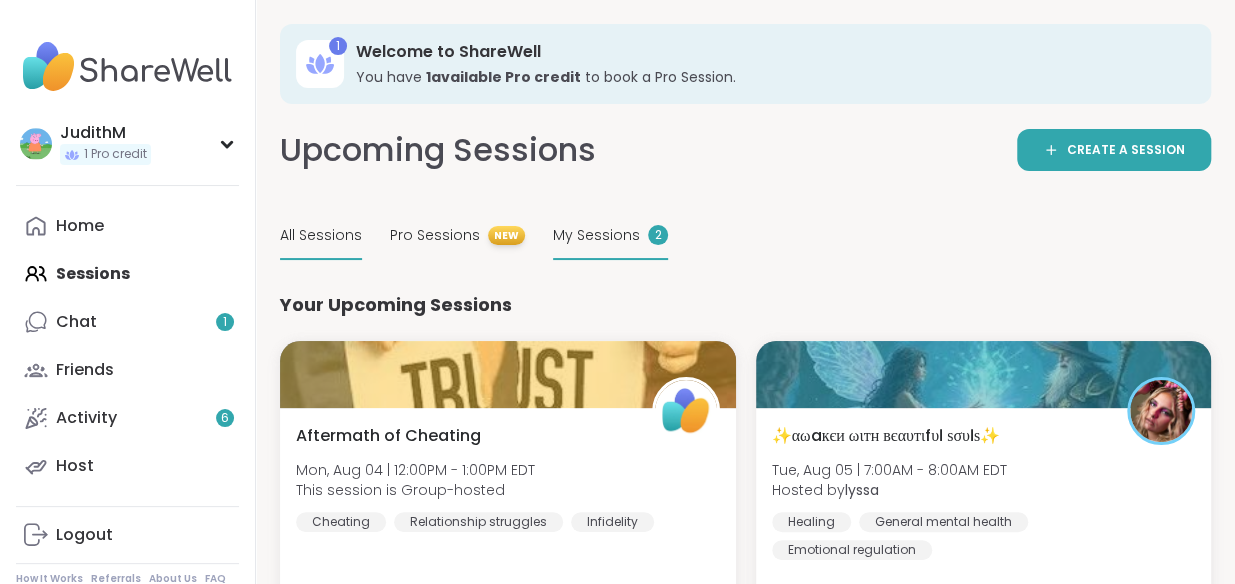 click on "All Sessions" at bounding box center (321, 235) 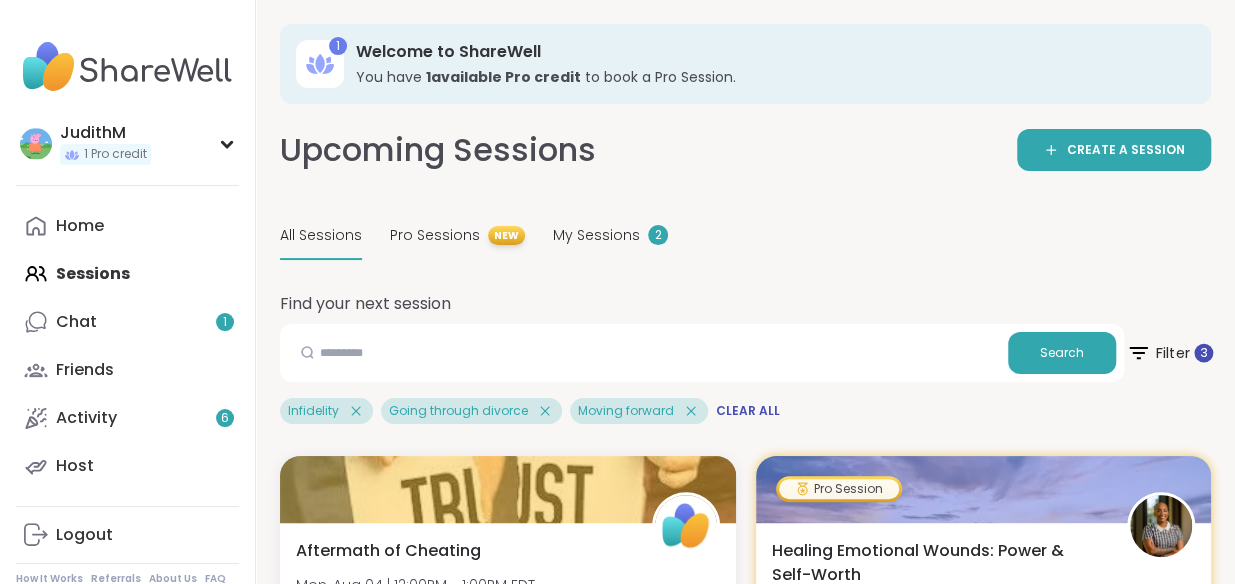 click on "Filter   3" at bounding box center (1169, 353) 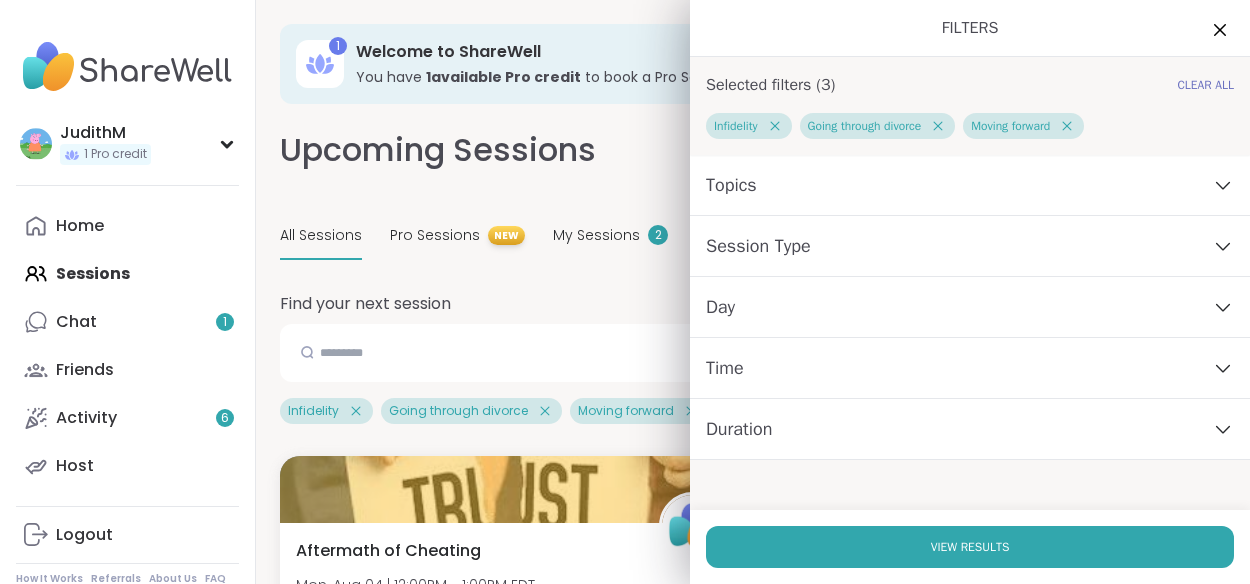 click on "Clear All" at bounding box center (1205, 85) 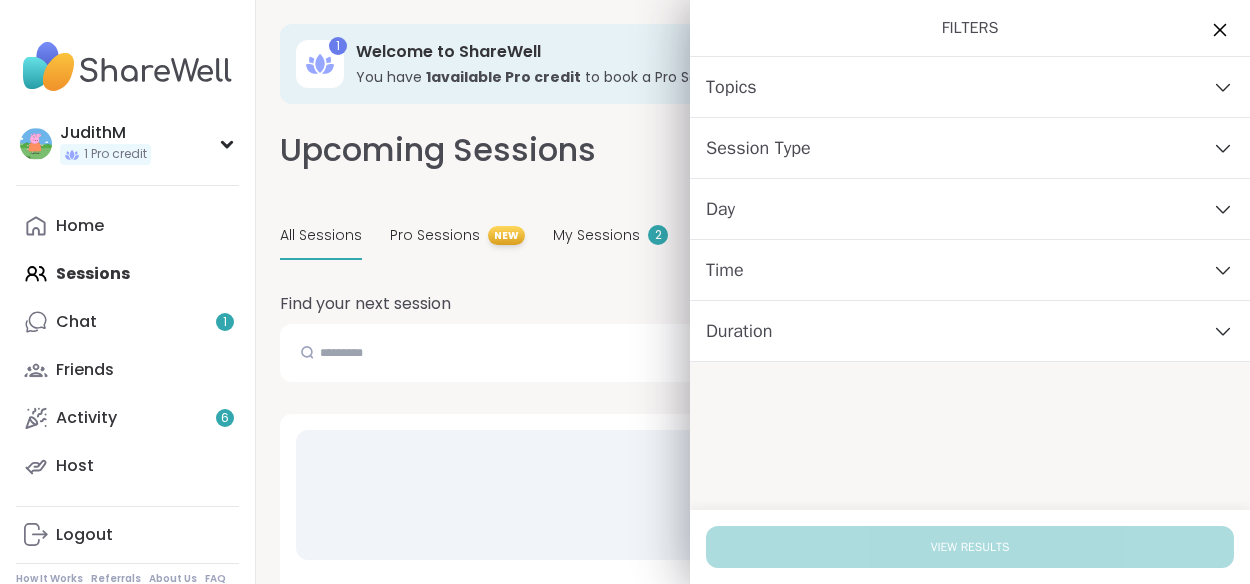 click at bounding box center [1220, 30] 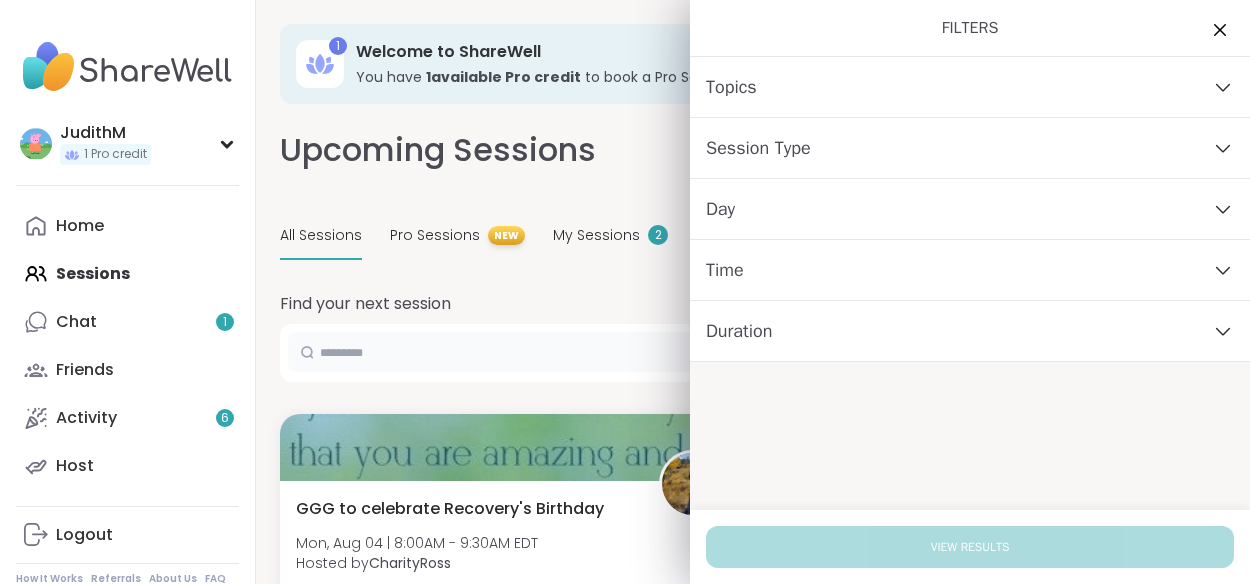 click at bounding box center (662, 352) 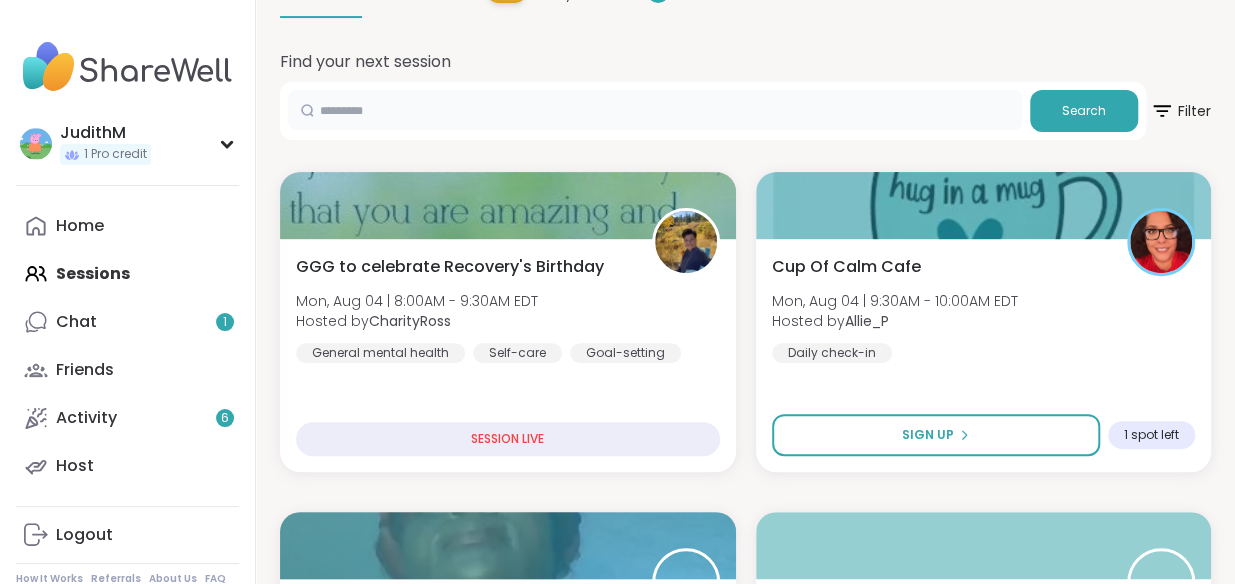 scroll, scrollTop: 243, scrollLeft: 0, axis: vertical 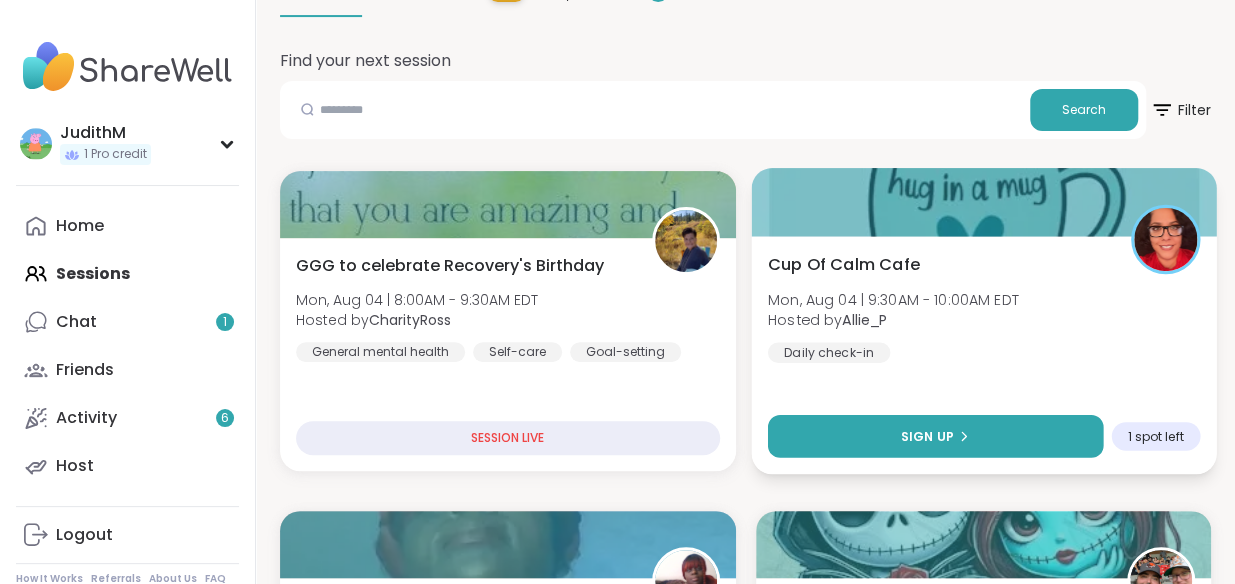 click on "Sign Up" at bounding box center (926, 436) 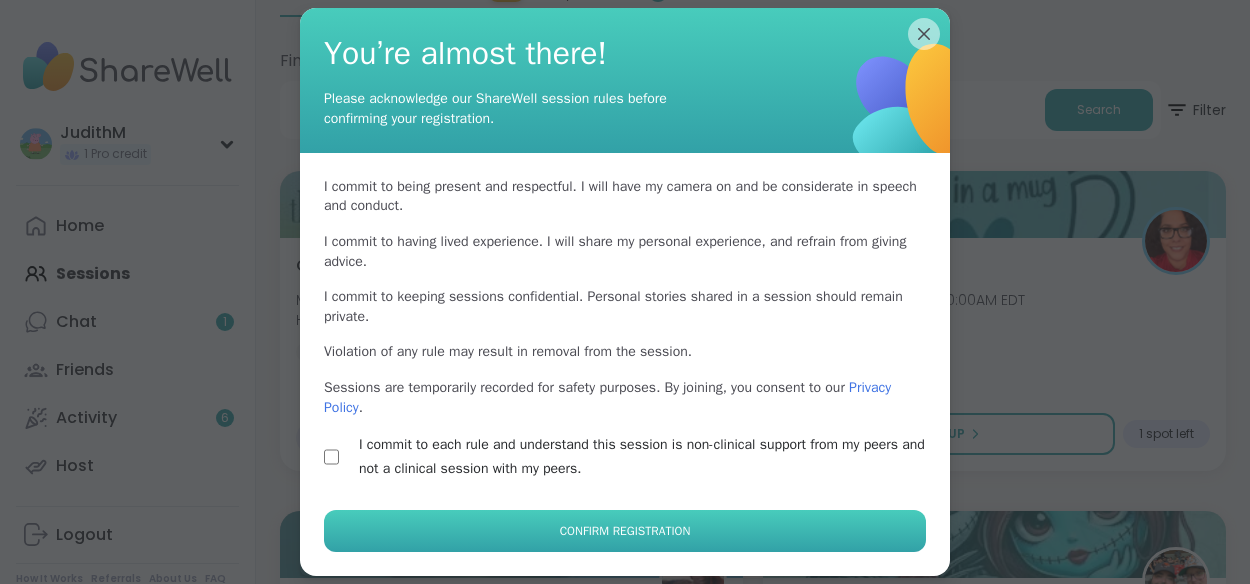 click on "Confirm Registration" at bounding box center (625, 531) 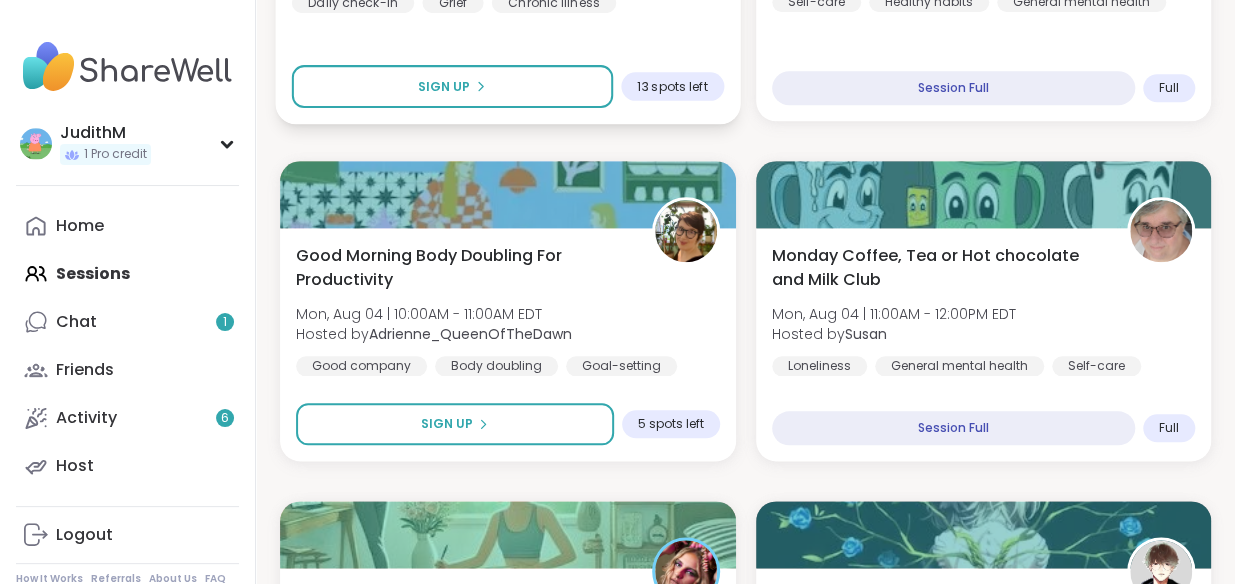 scroll, scrollTop: 934, scrollLeft: 0, axis: vertical 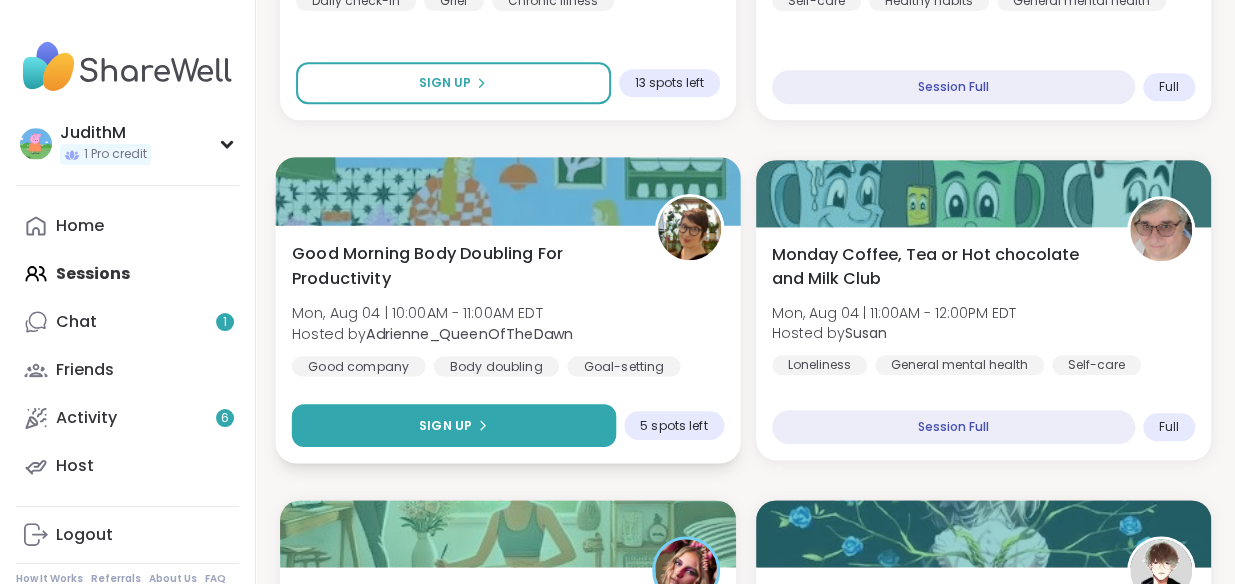 click 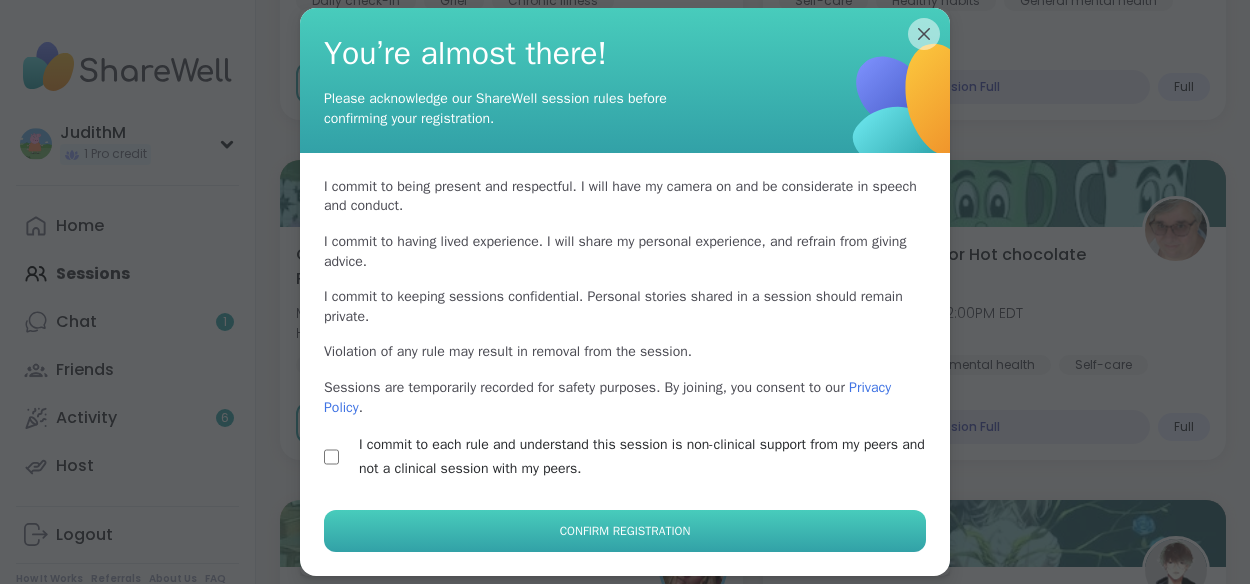click on "Confirm Registration" at bounding box center [625, 531] 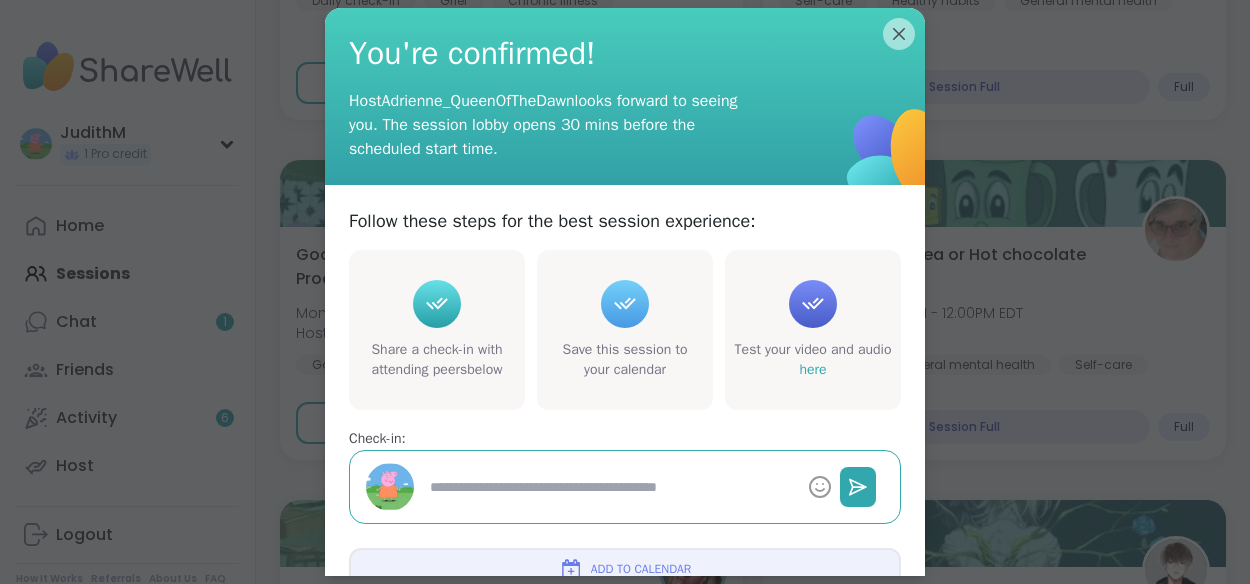 type on "*" 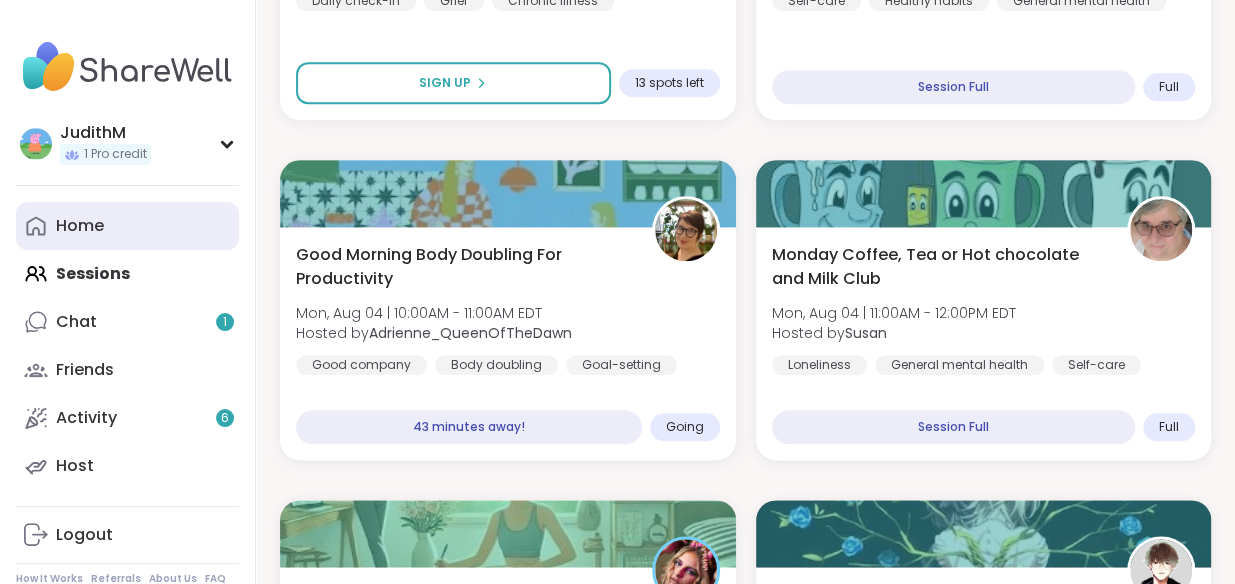 click on "Home" at bounding box center (80, 226) 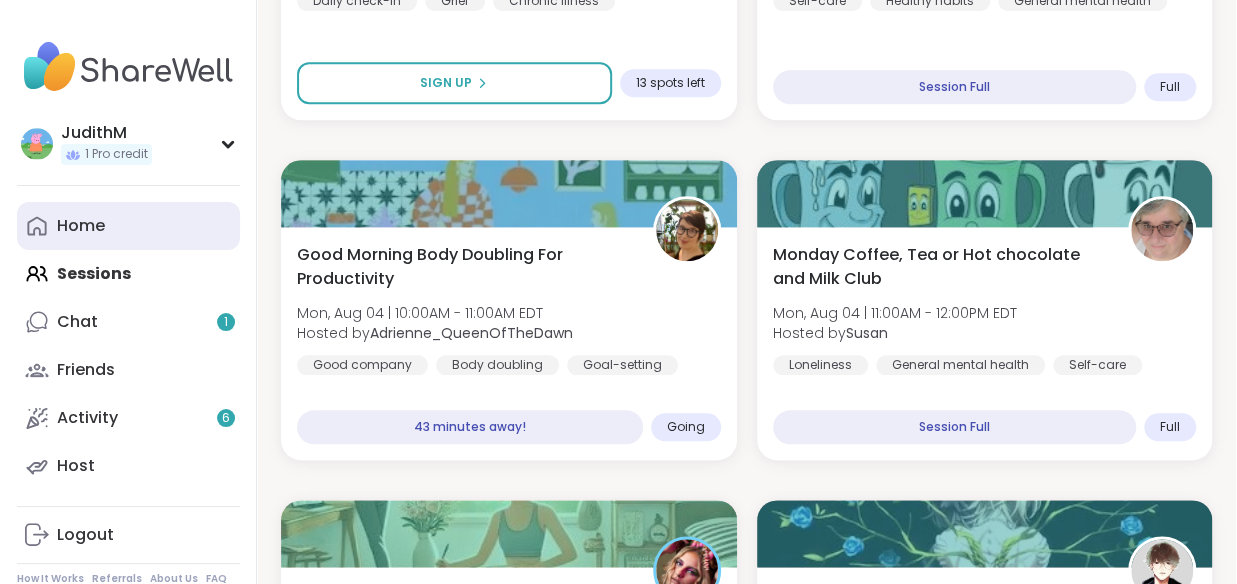 scroll, scrollTop: 0, scrollLeft: 0, axis: both 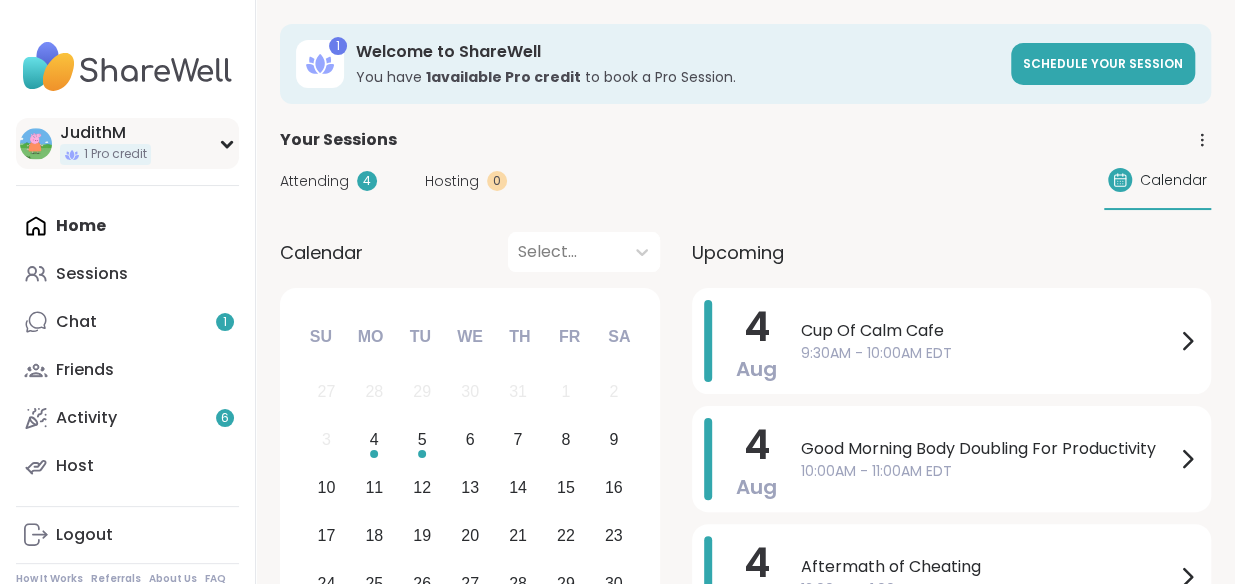click on "JudithM" at bounding box center [105, 133] 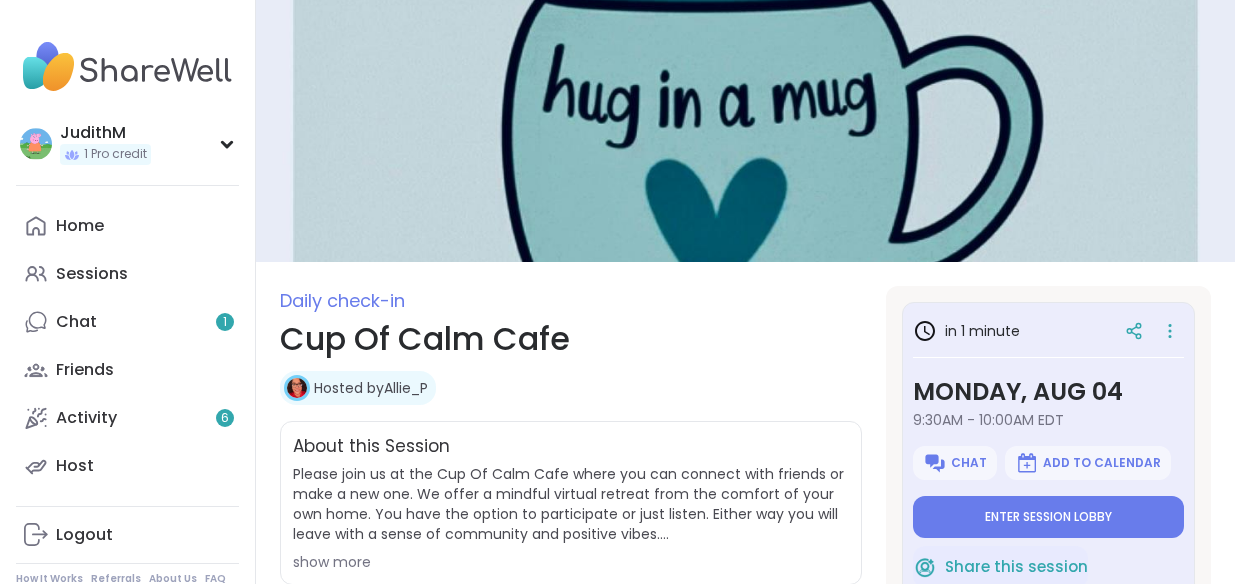 scroll, scrollTop: 0, scrollLeft: 0, axis: both 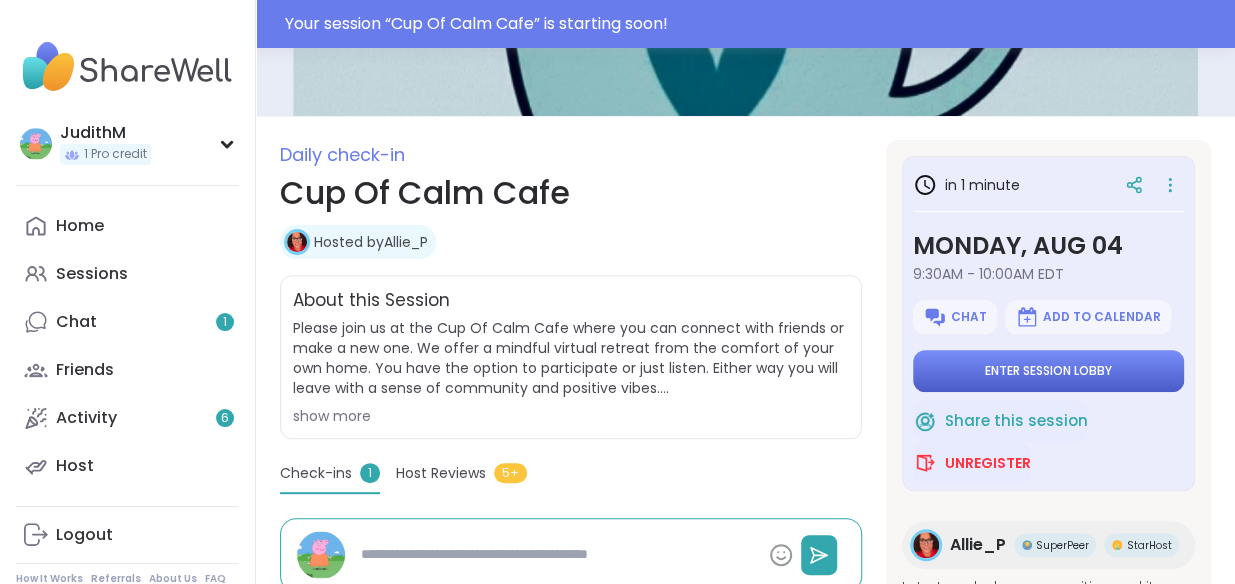 click on "Enter session lobby" at bounding box center [1048, 371] 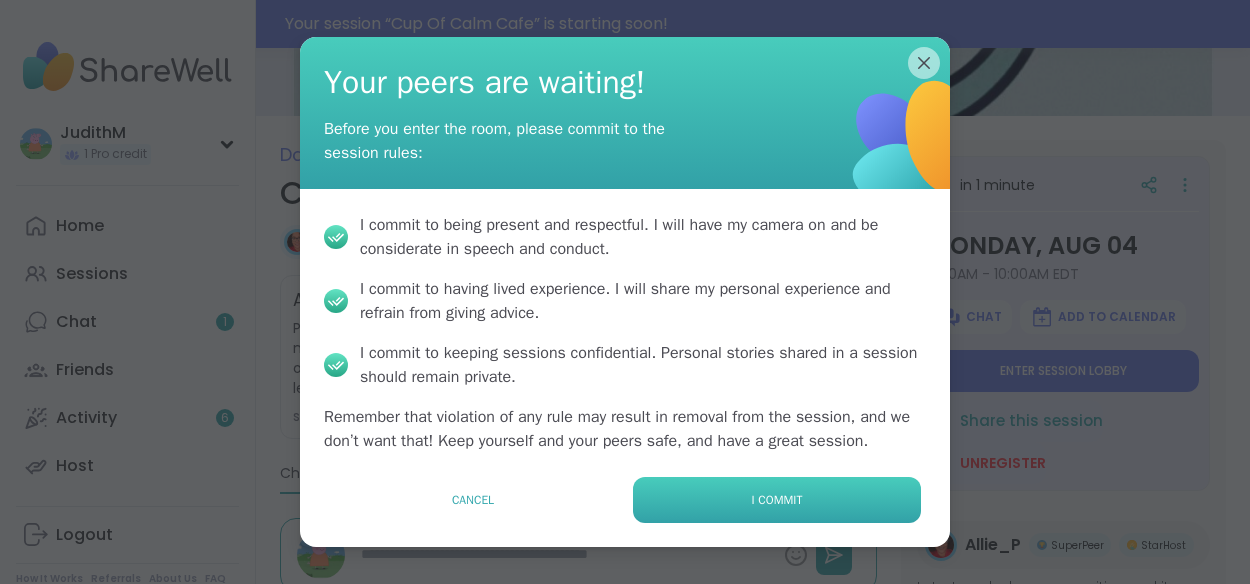 click on "I commit" at bounding box center [777, 500] 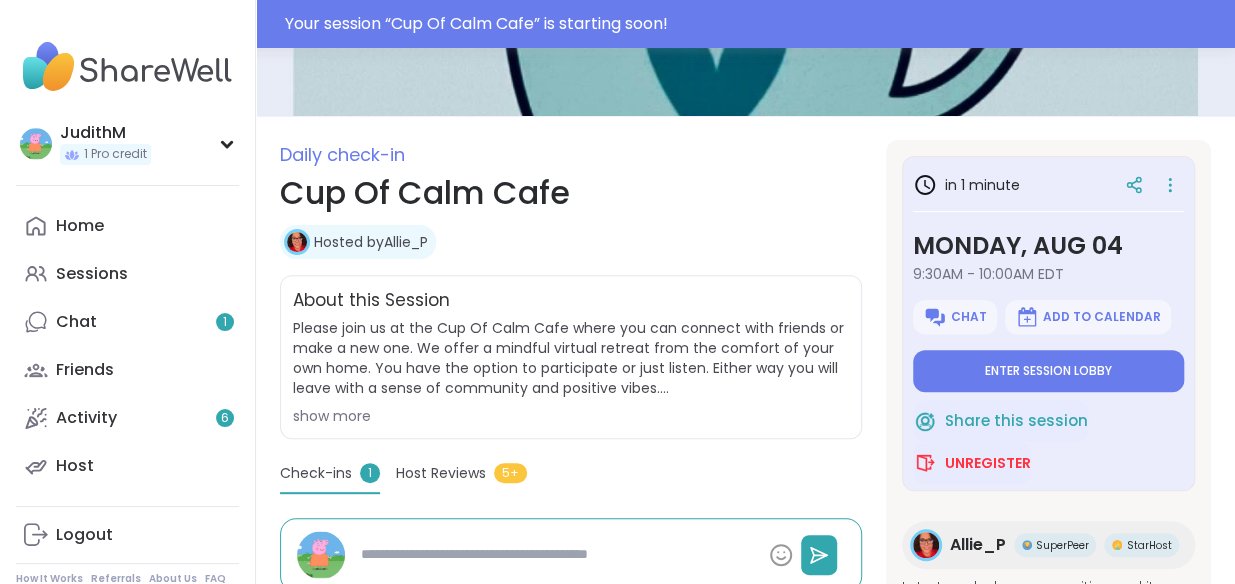 type on "*" 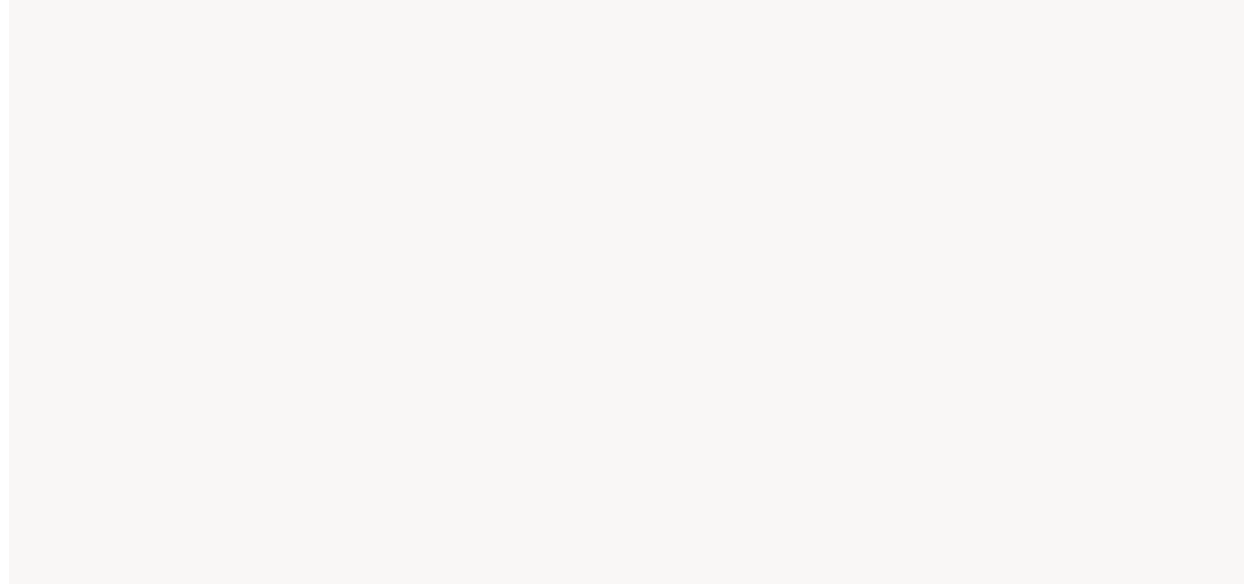 scroll, scrollTop: 0, scrollLeft: 0, axis: both 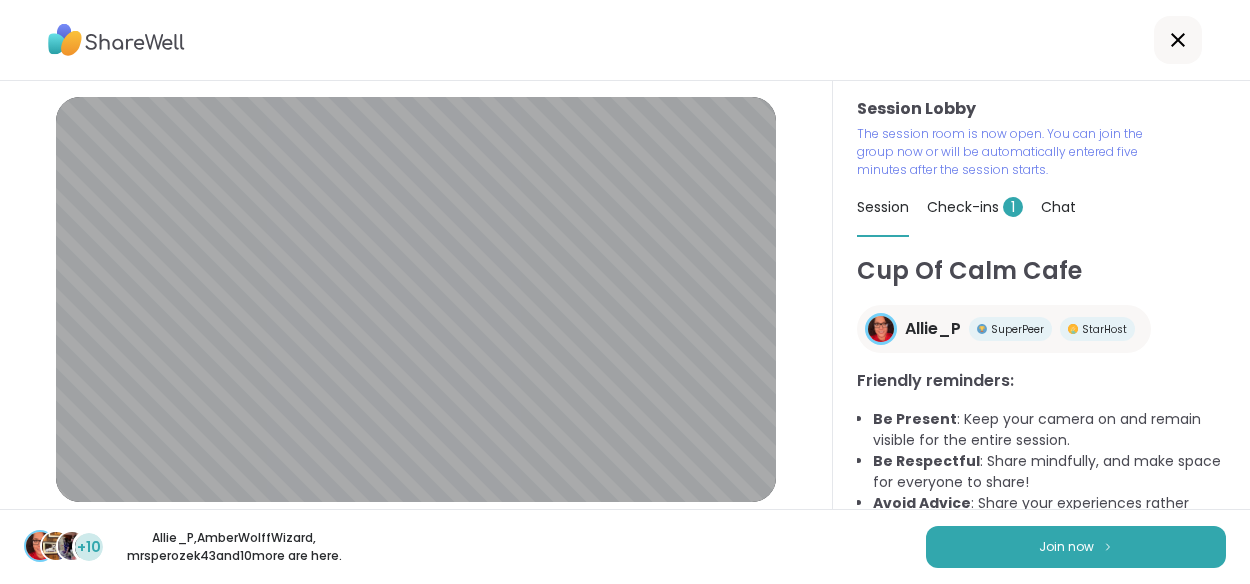click at bounding box center [625, 40] 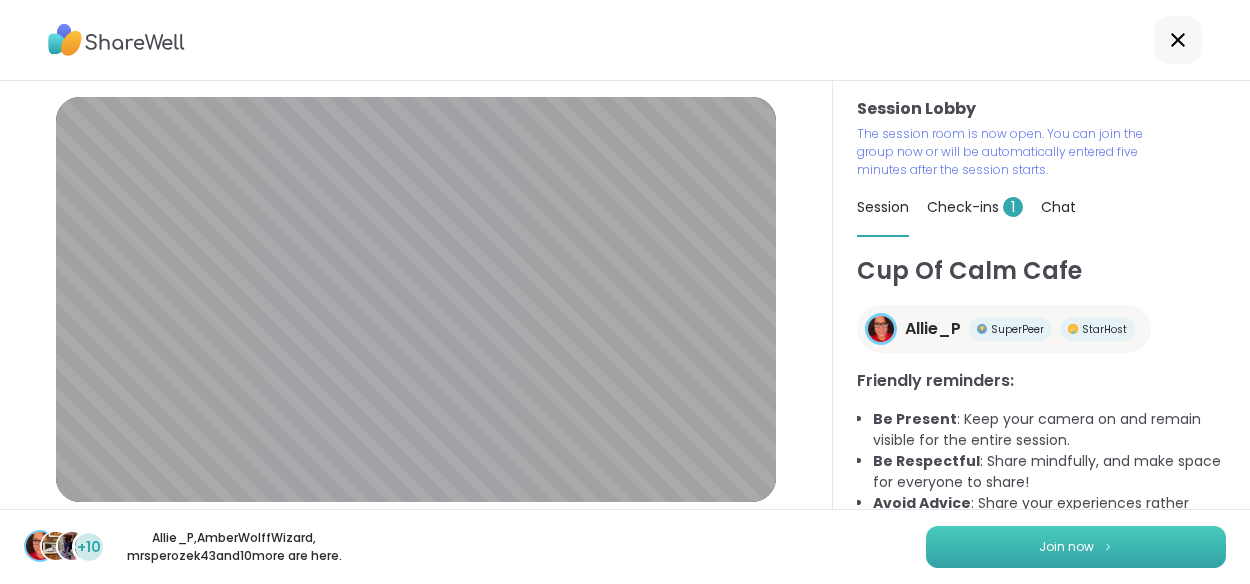 click on "Join now" at bounding box center (1066, 547) 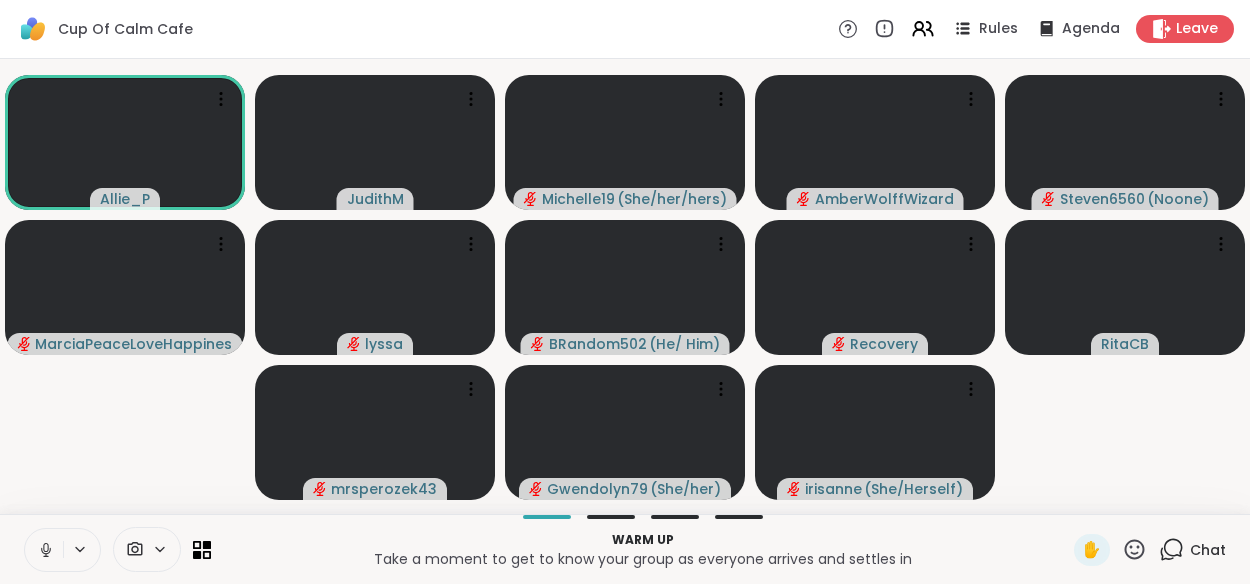 click 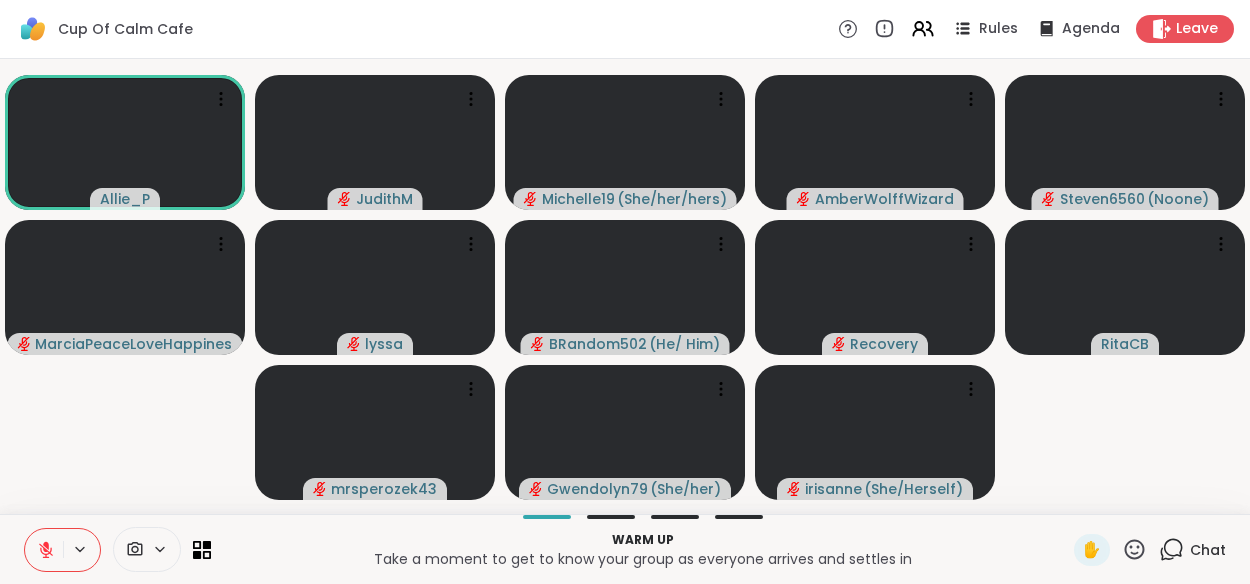 type 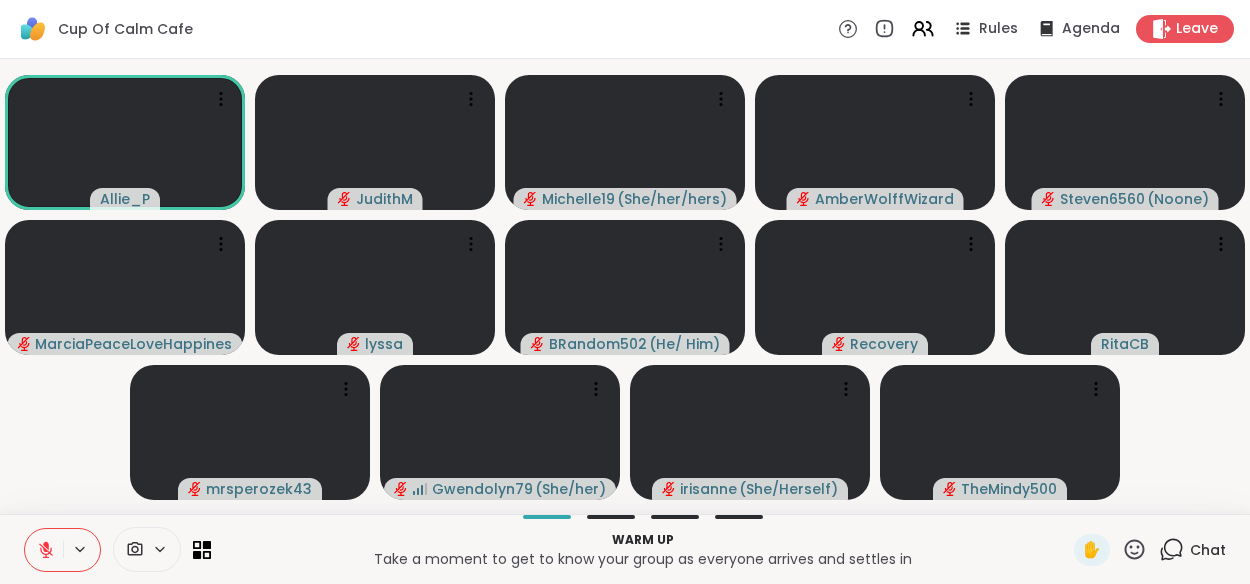 click on "Allie_P JudithM Michelle19 ( She/her/hers ) AmberWolffWizard Steven6560 ( Noone ) MarciaPeaceLoveHappiness lyssa BRandom502 ( He/ Him ) Recovery RitaCB mrsperozek43 Gwendolyn79 ( She/her ) irisanne ( She/Herself ) TheMindy500" at bounding box center [625, 286] 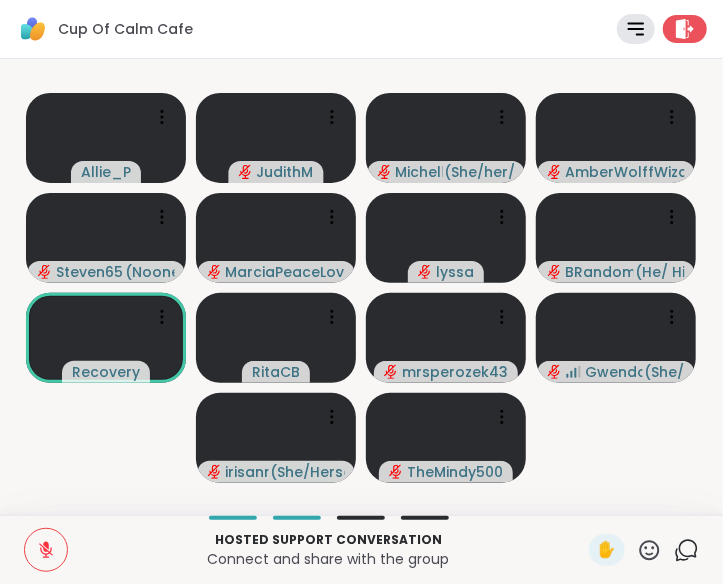 click on "Allie_P JudithM Michelle19 ( She/her/hers ) AmberWolffWizard Steven6560 ( Noone ) MarciaPeaceLoveHappiness lyssa BRandom502 ( He/ Him ) Recovery RitaCB mrsperozek43 Gwendolyn79 ( She/her ) irisanne ( She/Herself ) TheMindy500" at bounding box center [361, 287] 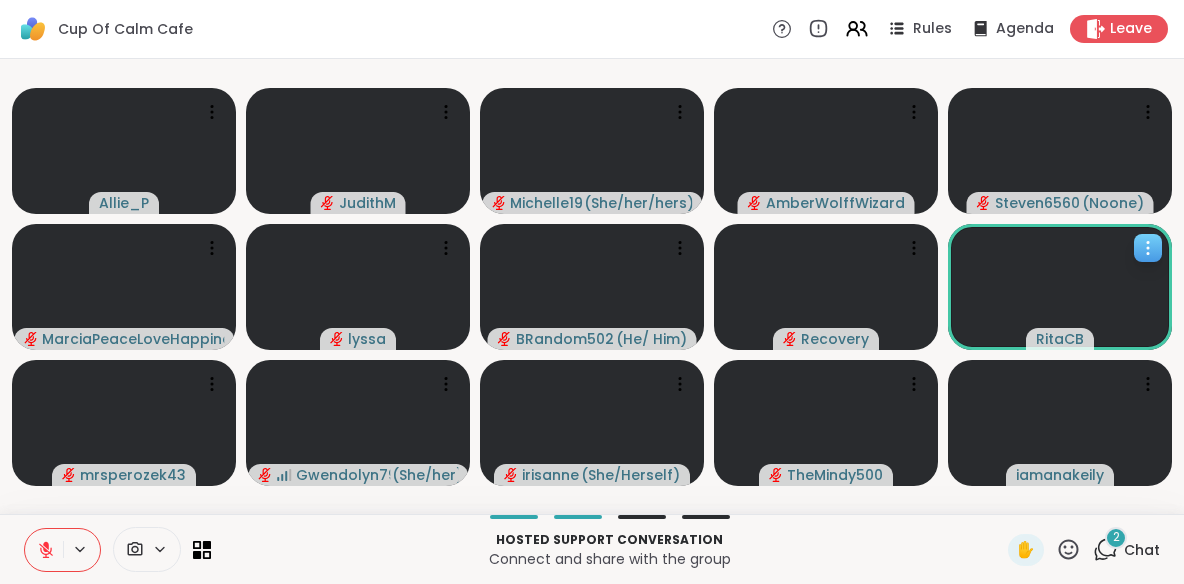 click 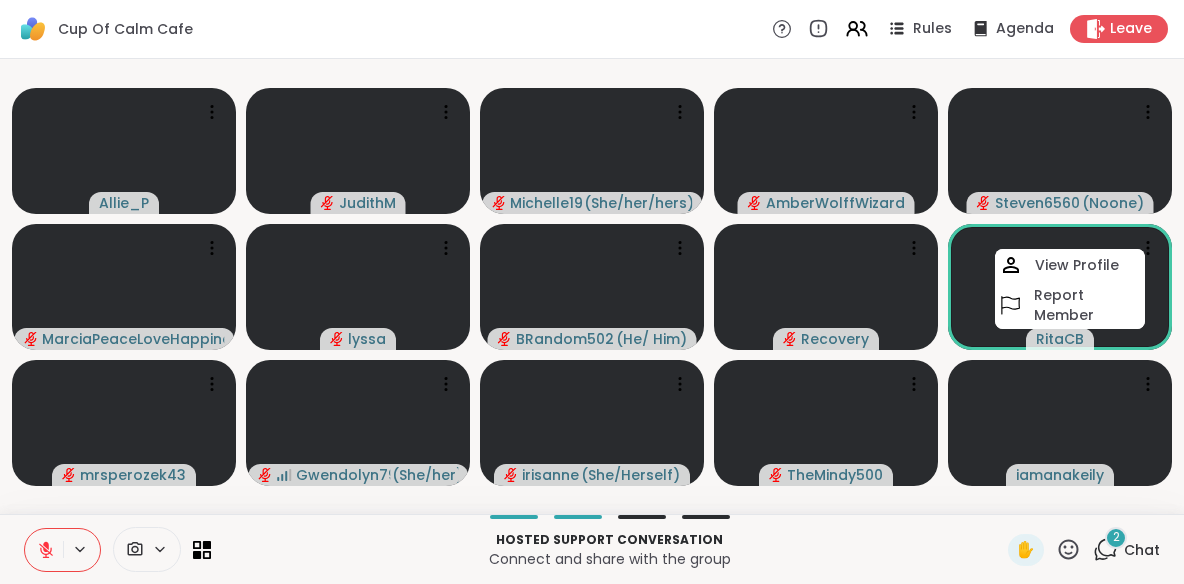 click on "Cup Of Calm Cafe Rules Agenda Leave" at bounding box center [592, 29] 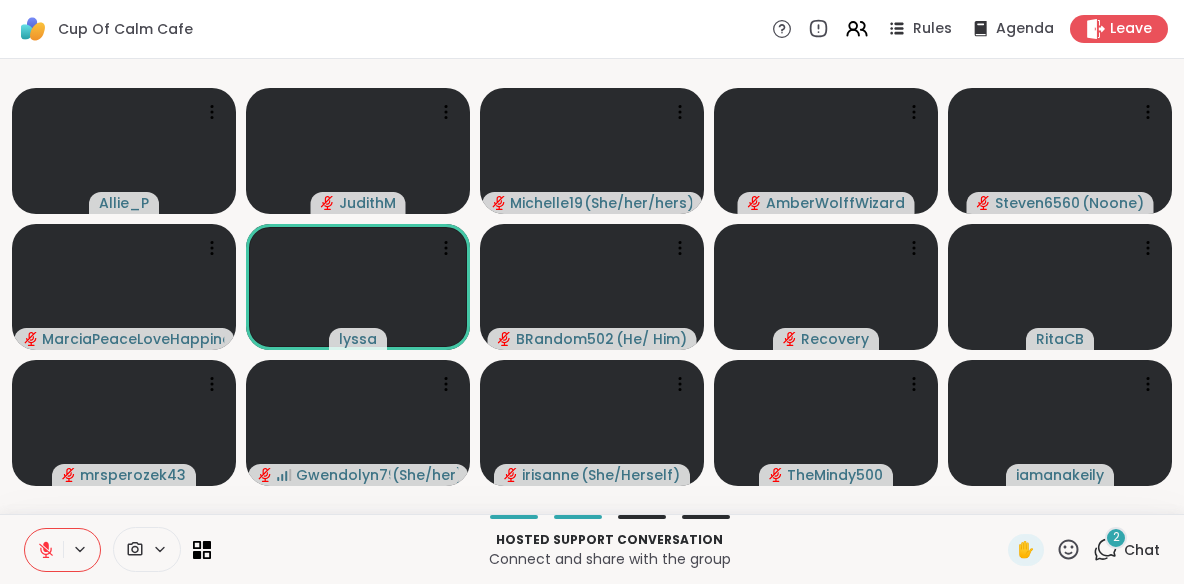 click on "Hosted support conversation Connect and share with the group ✋ 2 Chat" at bounding box center (592, 549) 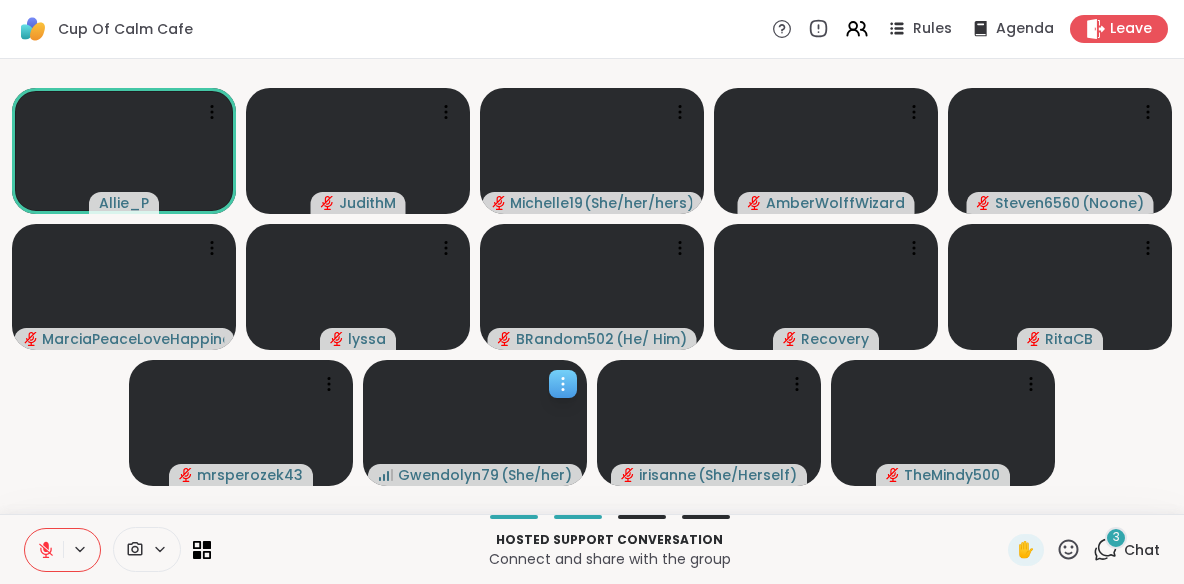 click 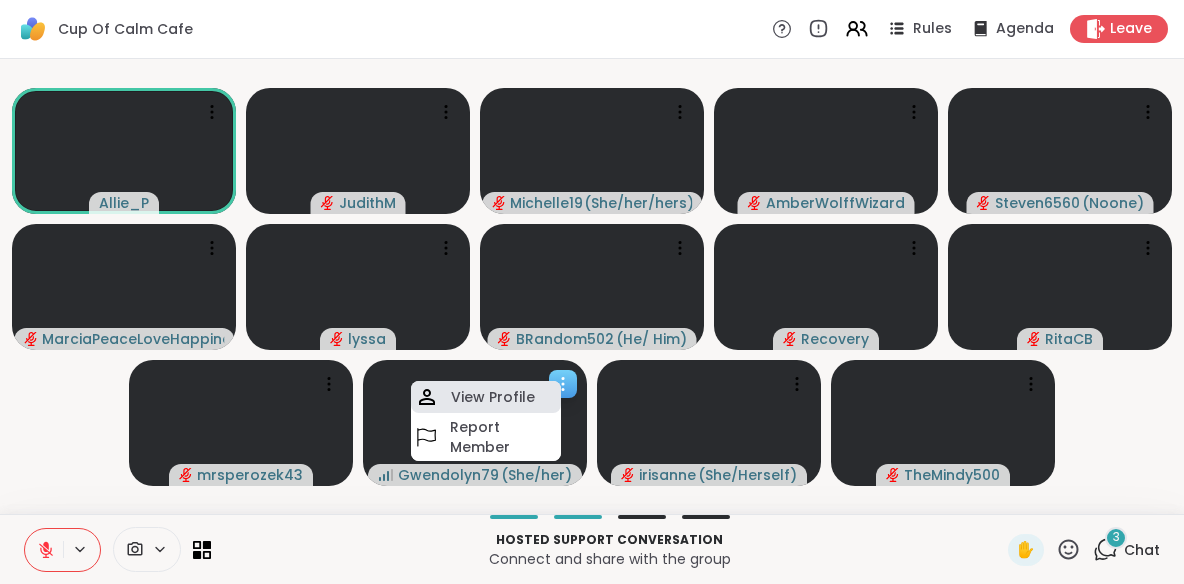 click on "View Profile" at bounding box center (493, 397) 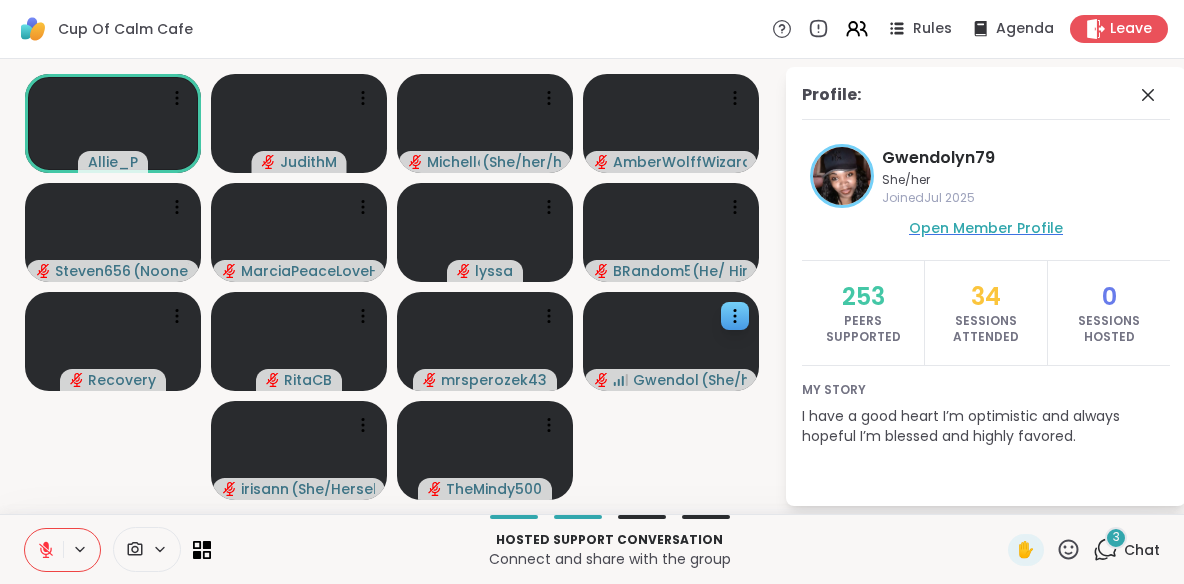 click on "Open Member Profile" at bounding box center [986, 228] 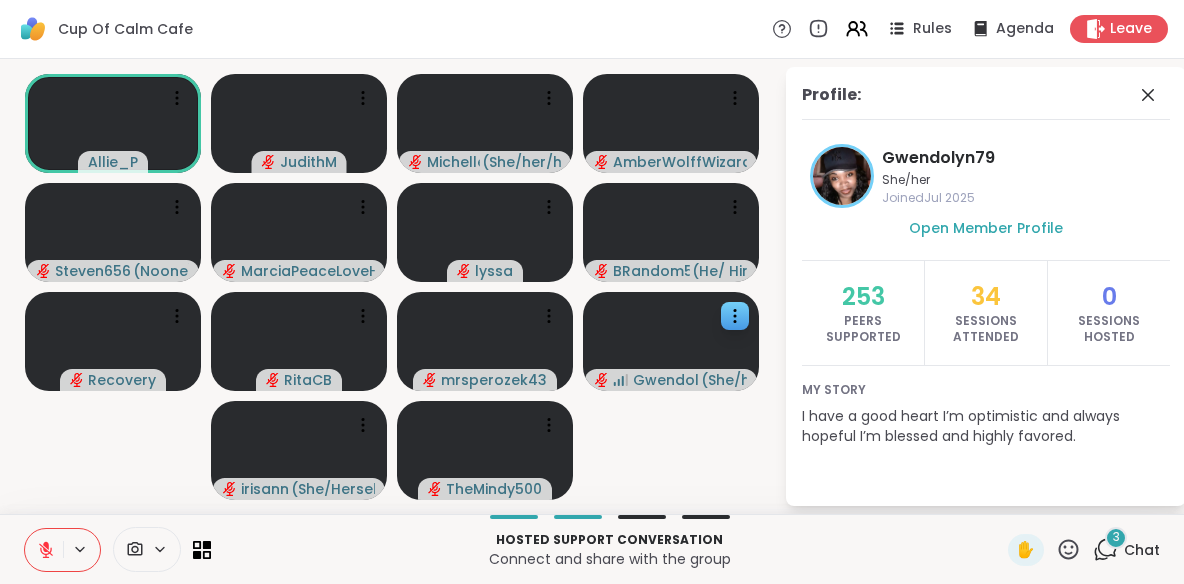 click at bounding box center [44, 550] 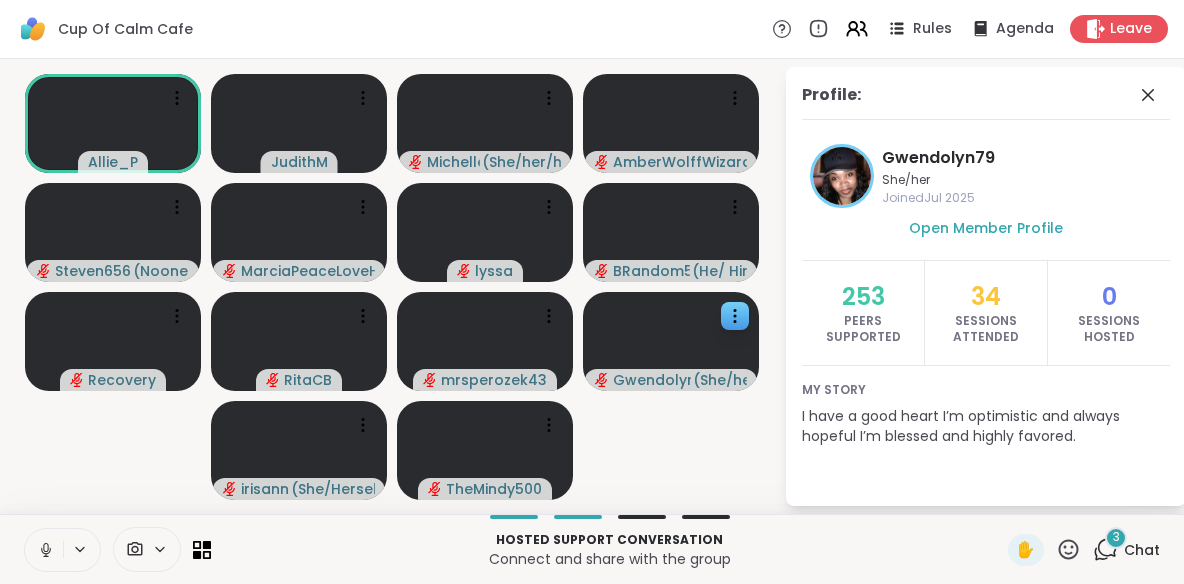 click at bounding box center (62, 550) 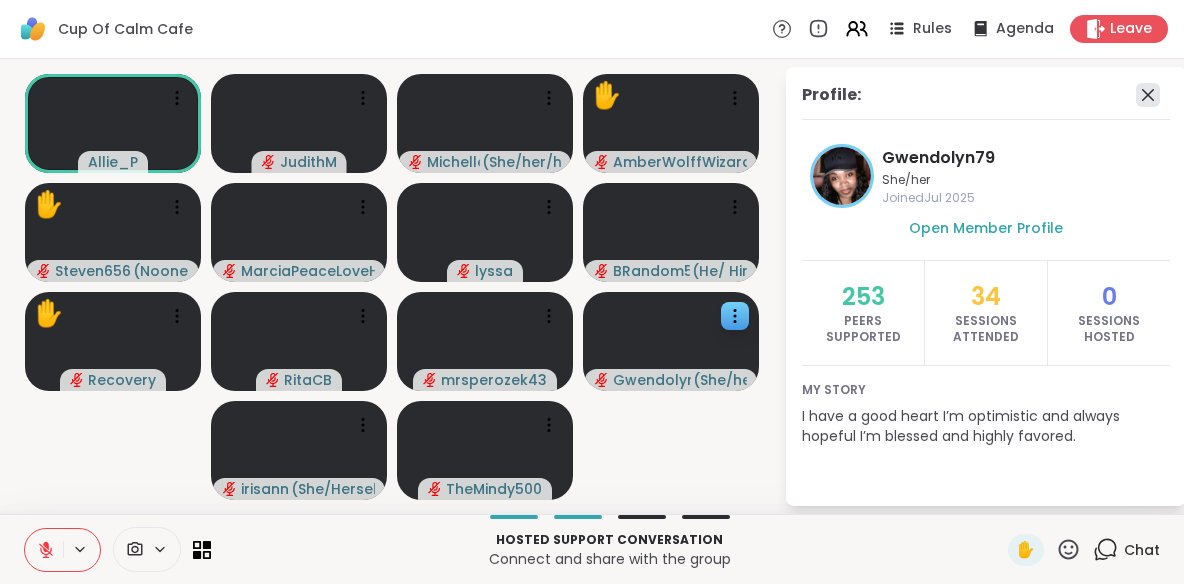 click 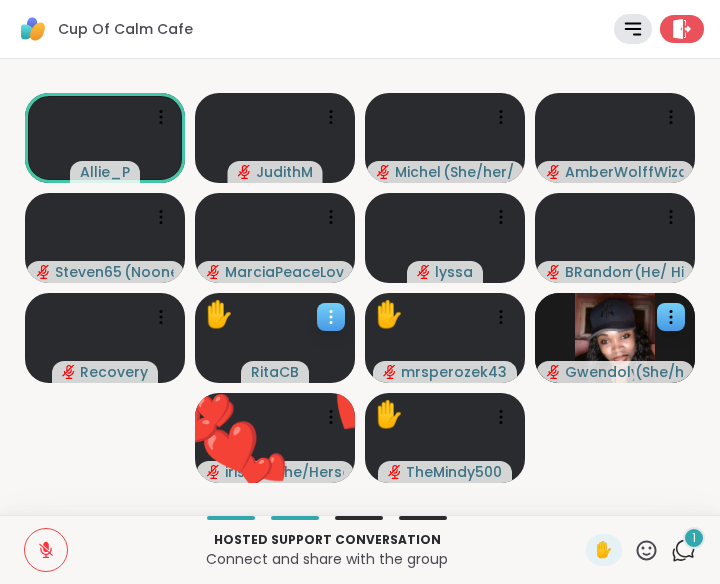 click 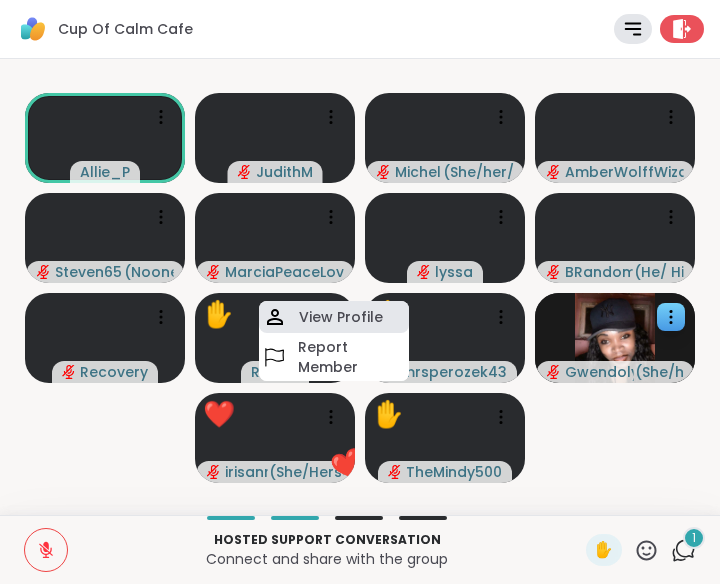 click on "View Profile" at bounding box center (341, 317) 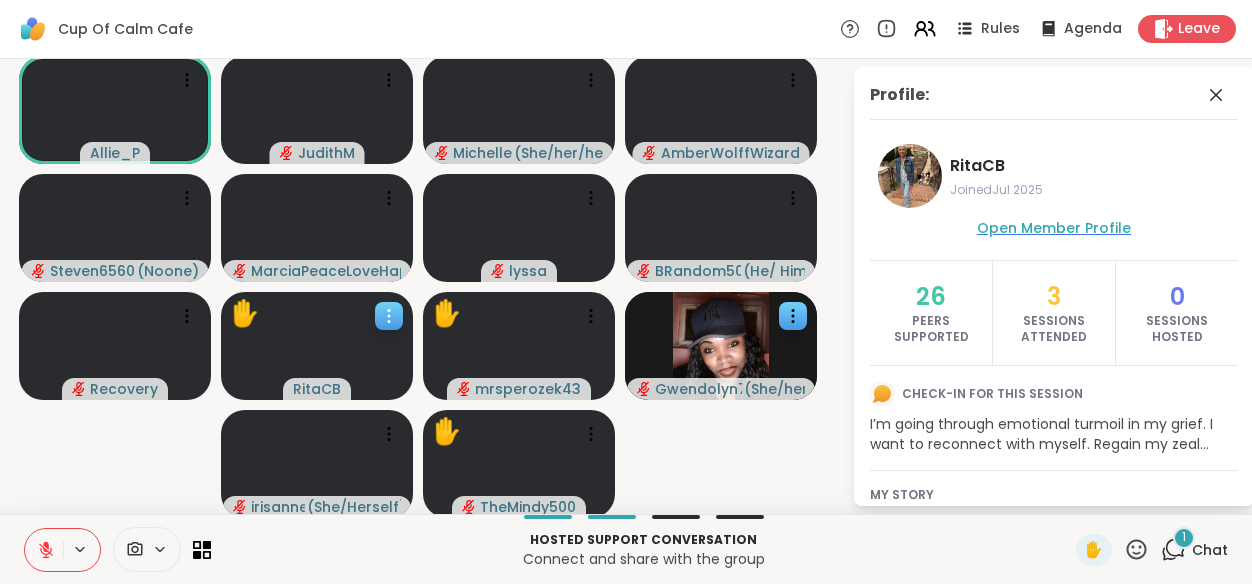 click on "Open Member Profile" at bounding box center (1054, 228) 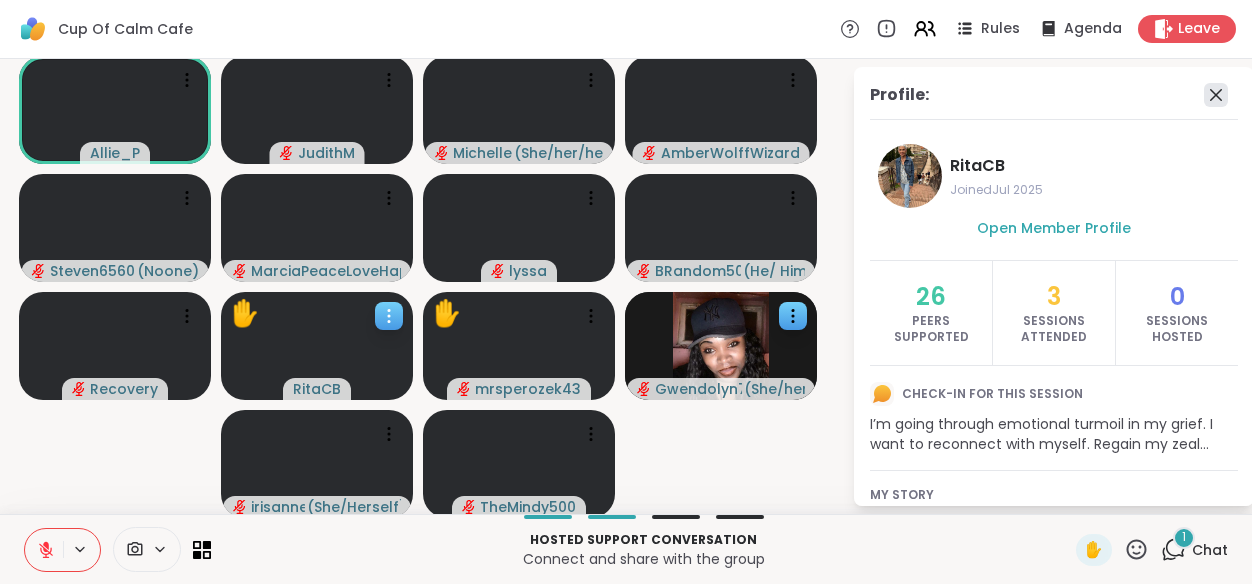 click 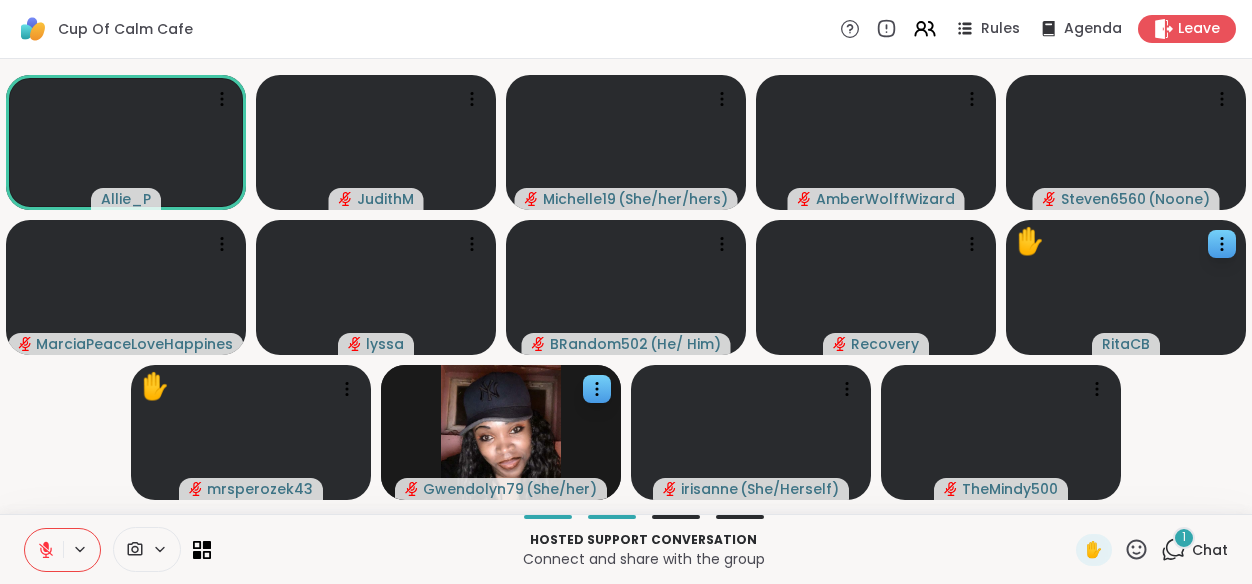 click 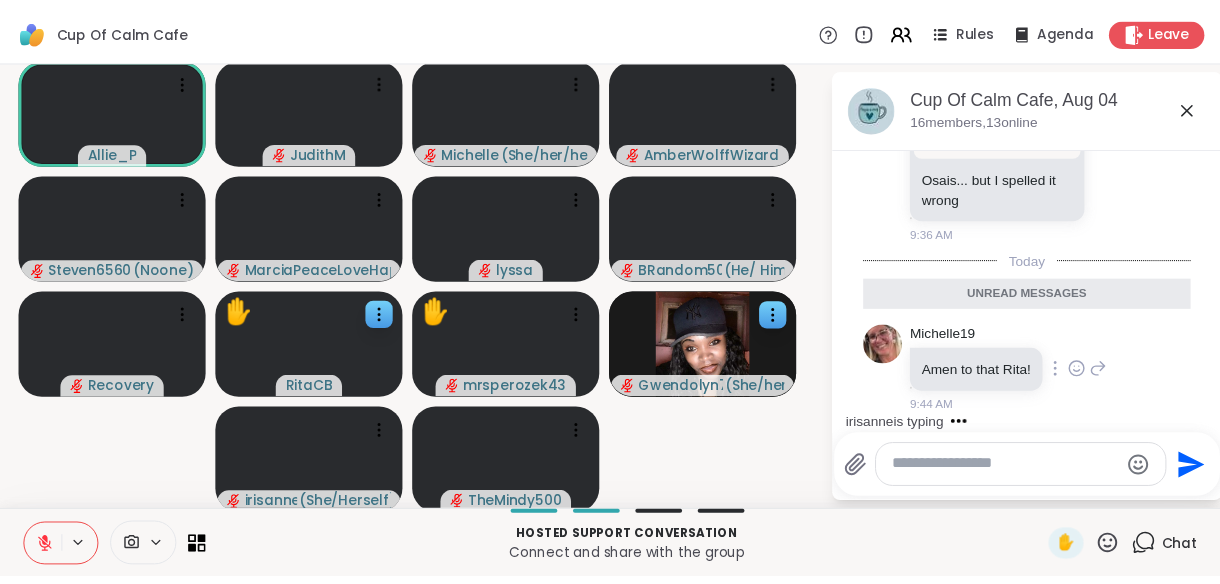 scroll, scrollTop: 1739, scrollLeft: 0, axis: vertical 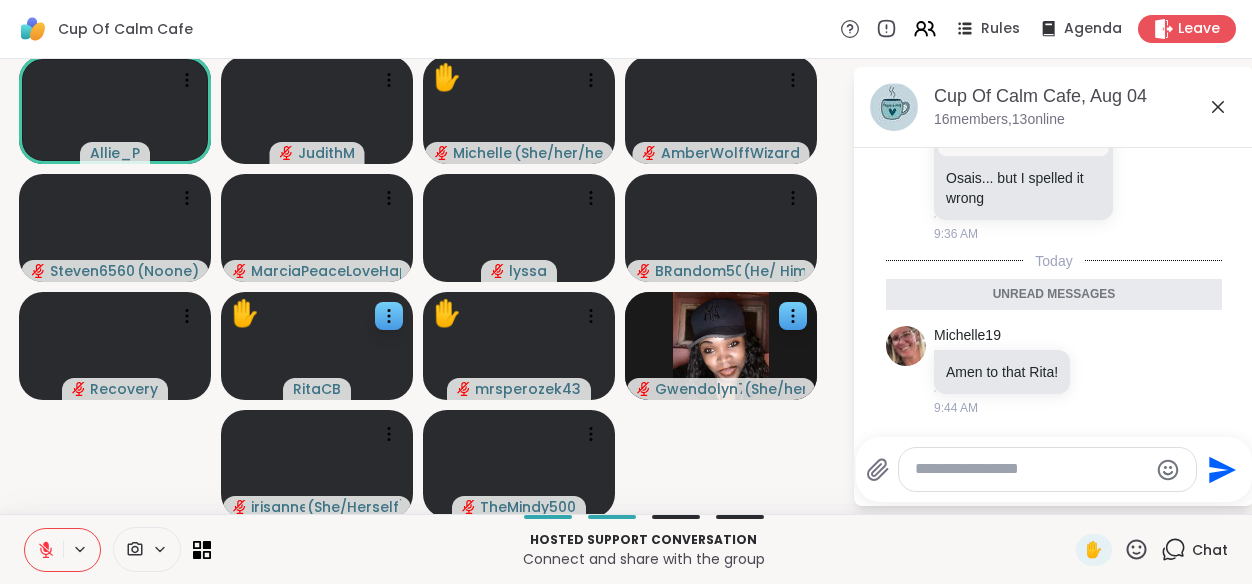 click 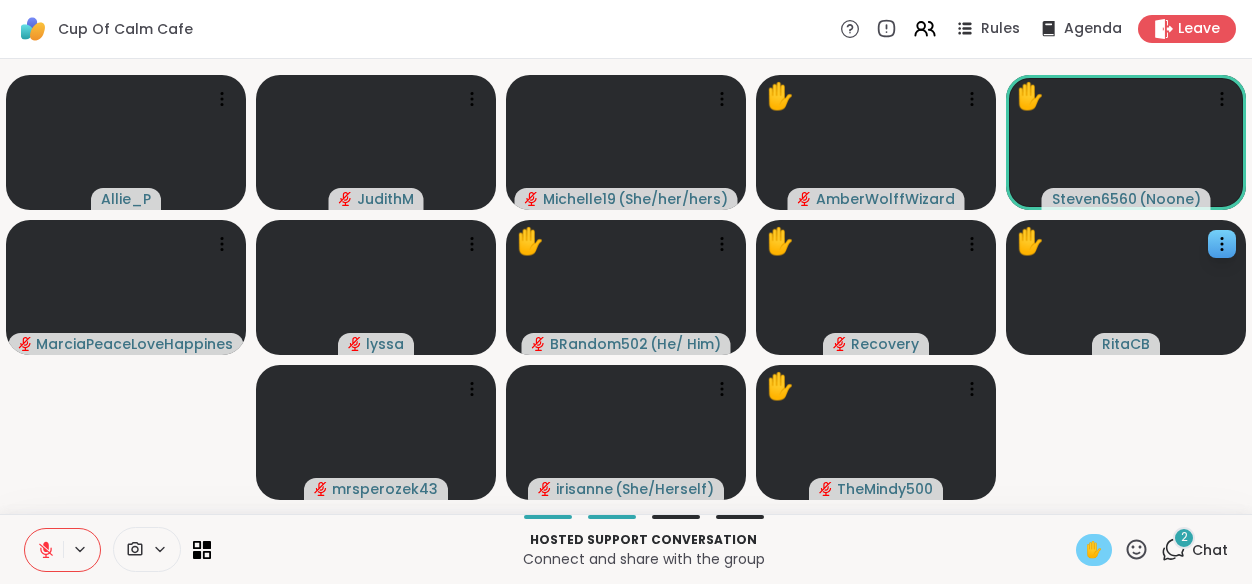 click on "✋" at bounding box center (1094, 550) 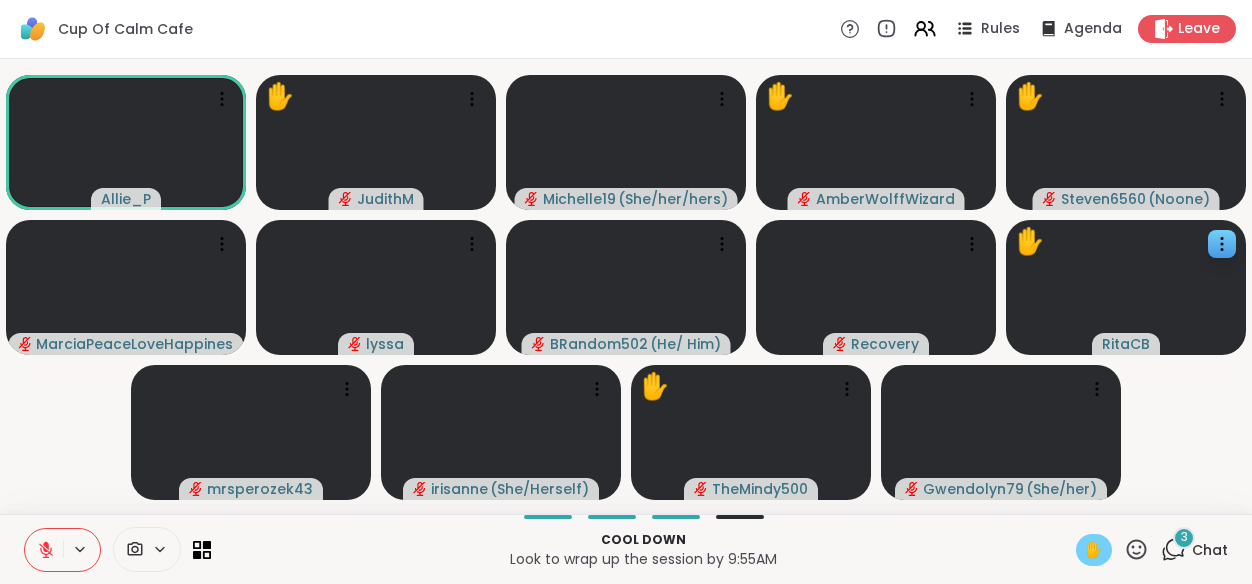 click 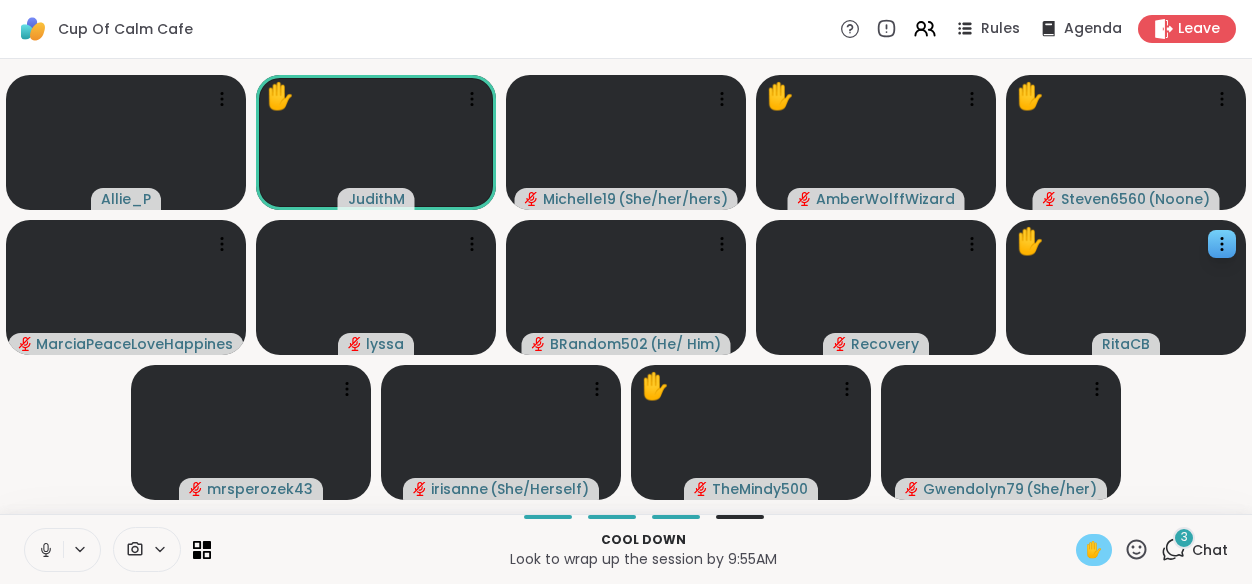 click on "✋" at bounding box center (1094, 550) 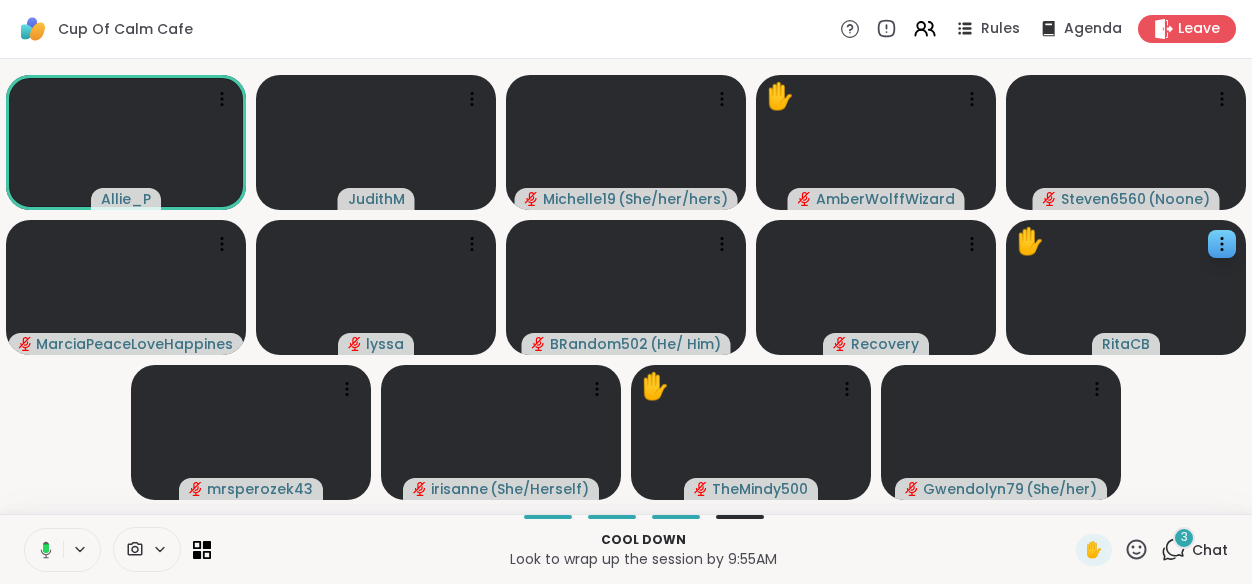 click at bounding box center [42, 550] 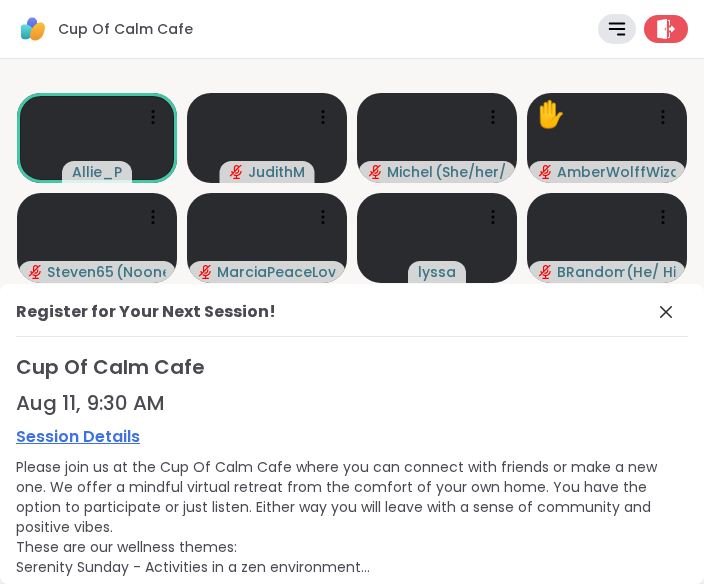 click on "Register for Your Next Session! Cup Of Calm Cafe Aug 11, 9:30 AM Session Details Please join us at the Cup Of Calm Cafe where you can connect with friends or make a new one. We offer a mindful virtual retreat from the comfort of your own home. You have the option to participate or just listen. Either way you will leave with a sense of community and positive vibes.
These are our wellness themes:
Serenity Sunday - Activities in a zen environment
Motivation Monday - Word association and affirmations
Tranquility Tuesday - Meditations
Wellness Wednesday - Self care
Thankful Thursday - Expressing gratitude
Feel Good Friday - Good vibes with great friends
Shiny Saturday - Discuss our glimmers of the week
show more Allie_P SuperPeer StarHost Allie_P   is  attending Book Session No Thanks" at bounding box center (352, 434) 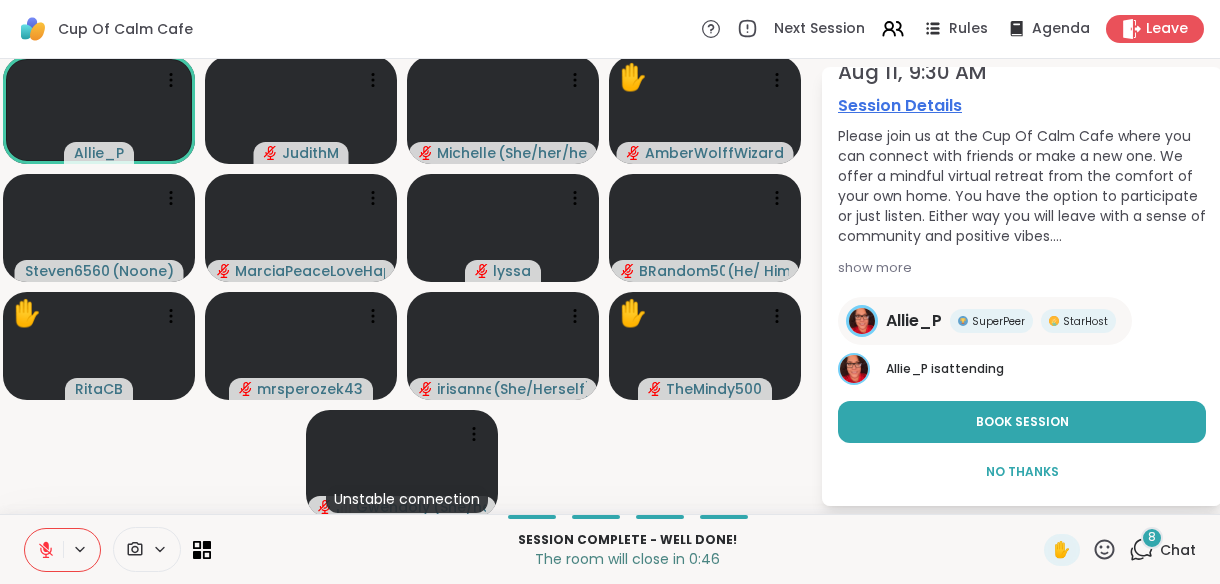 scroll, scrollTop: 115, scrollLeft: 0, axis: vertical 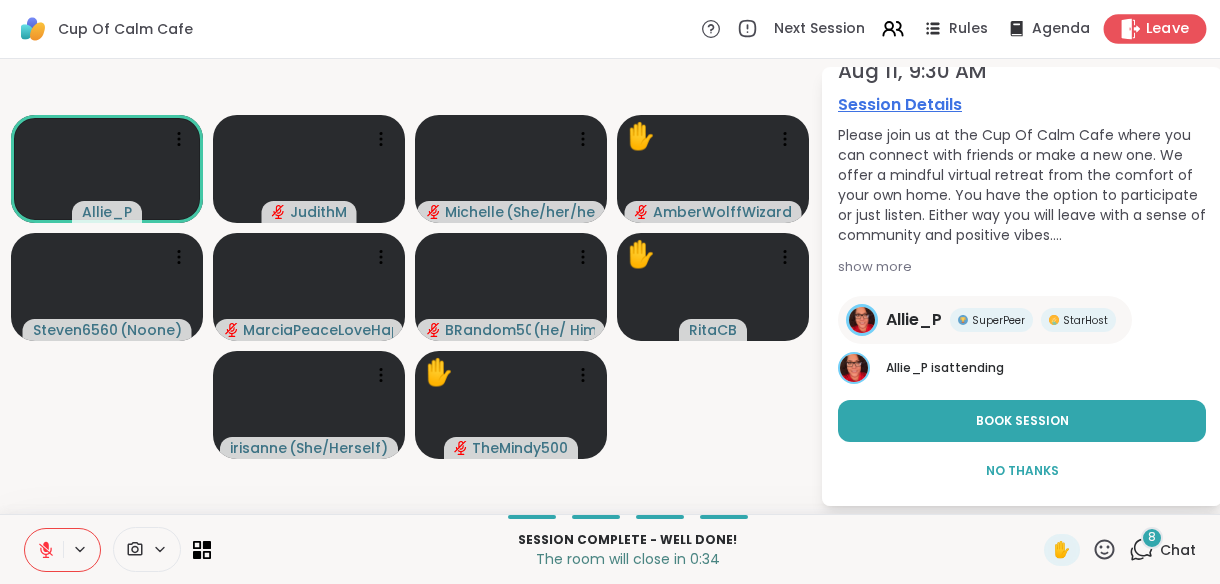 click on "Leave" at bounding box center [1168, 29] 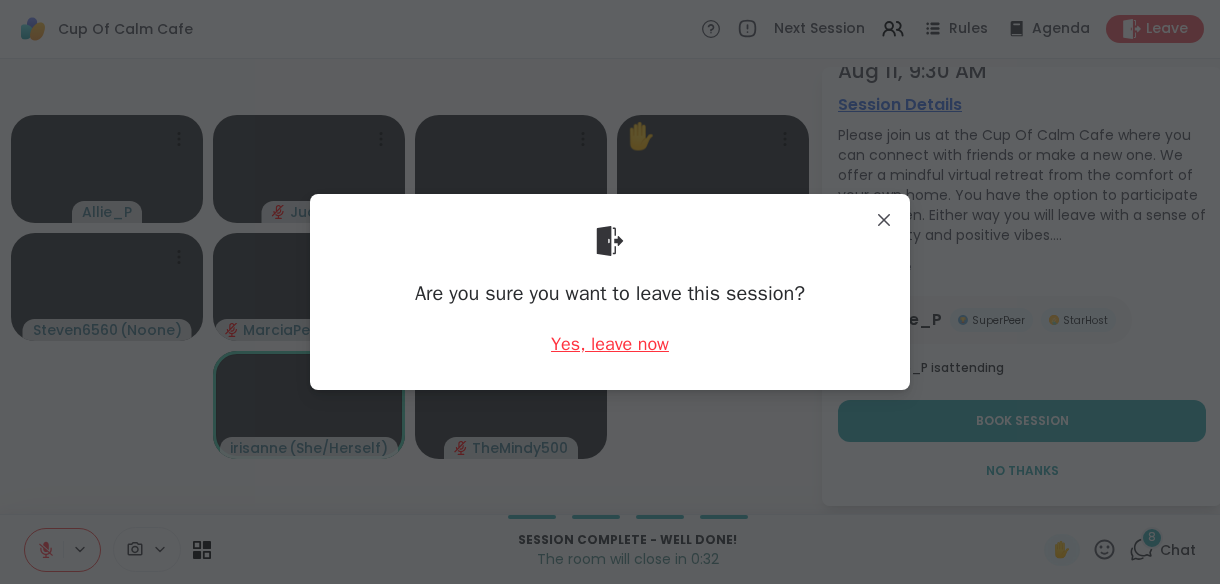 click on "Yes, leave now" at bounding box center [610, 344] 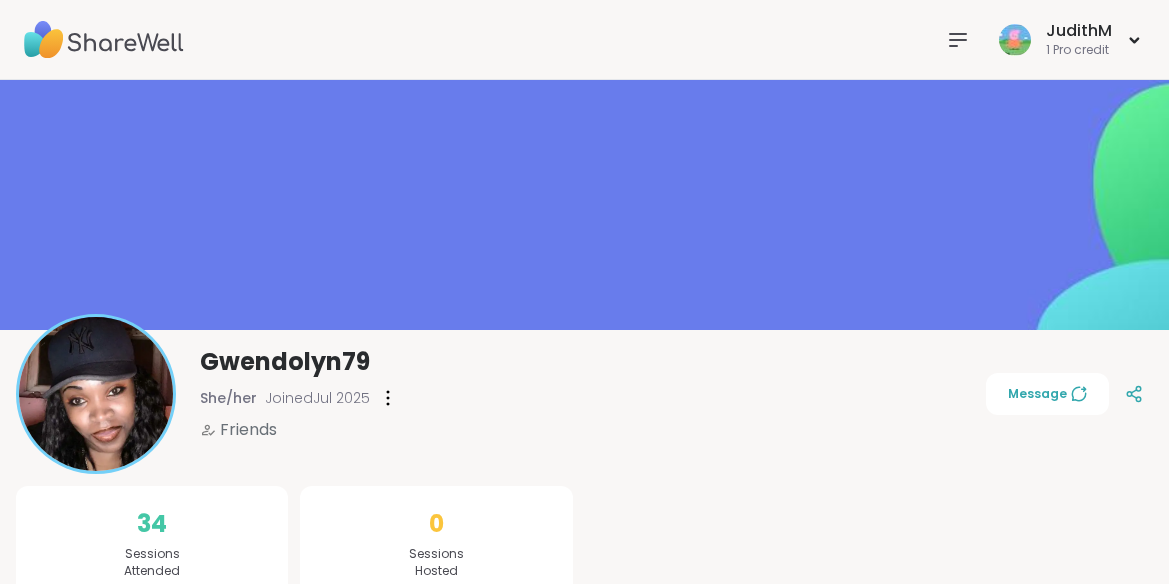 scroll, scrollTop: 0, scrollLeft: 0, axis: both 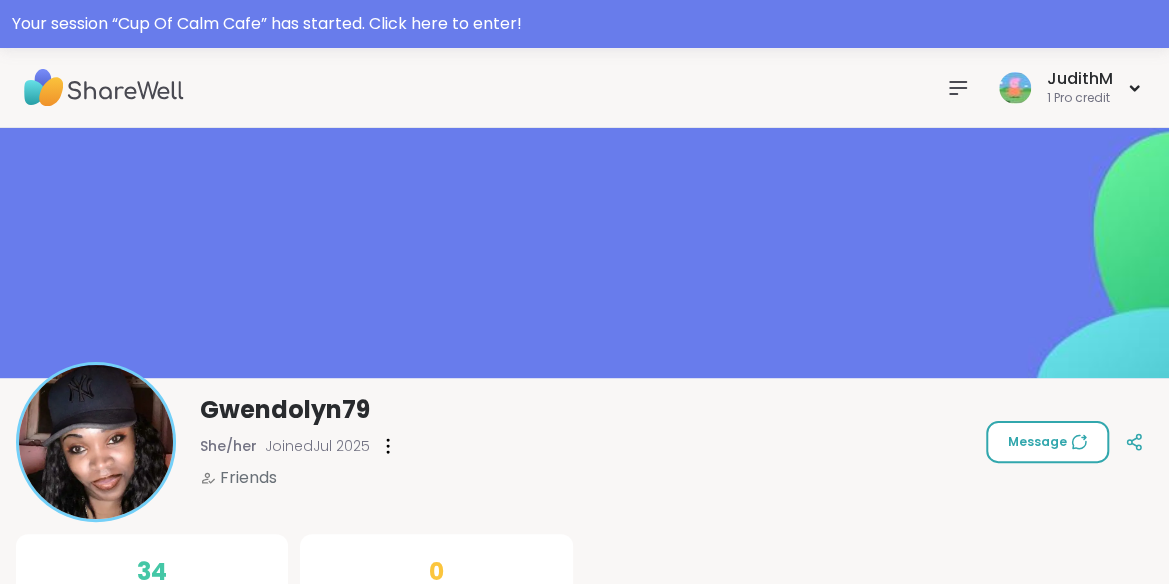 click on "Message" at bounding box center (1047, 442) 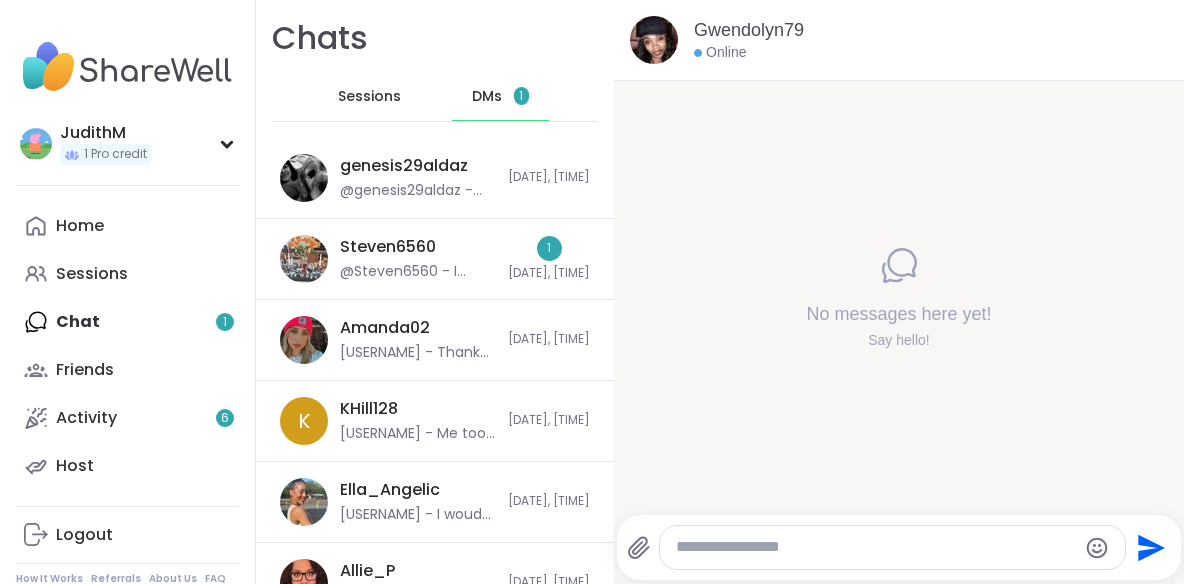 scroll, scrollTop: 0, scrollLeft: 0, axis: both 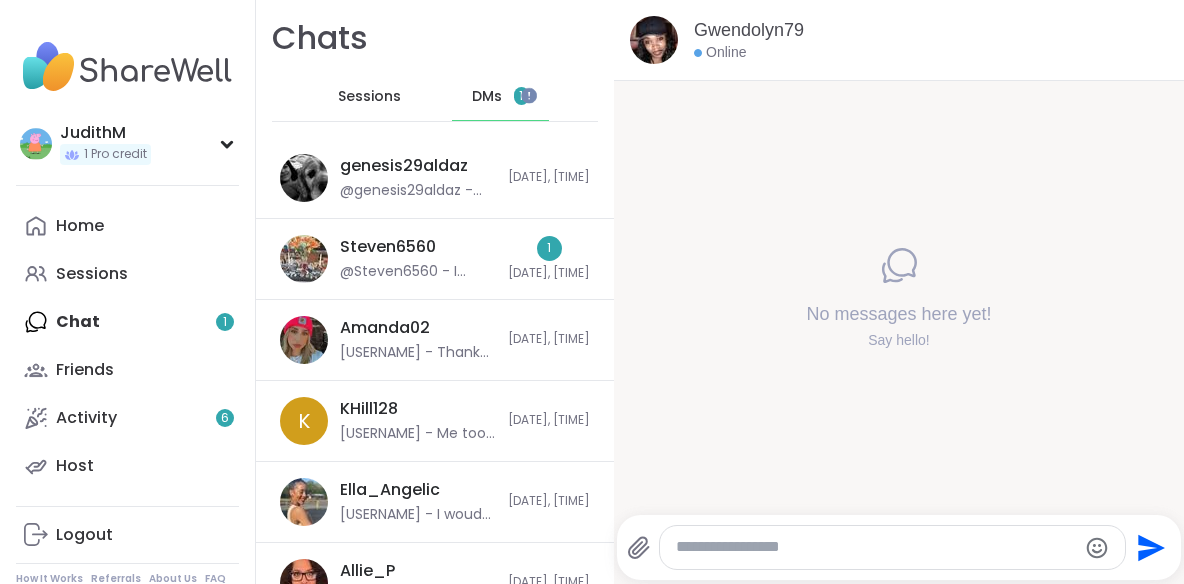 click at bounding box center (876, 547) 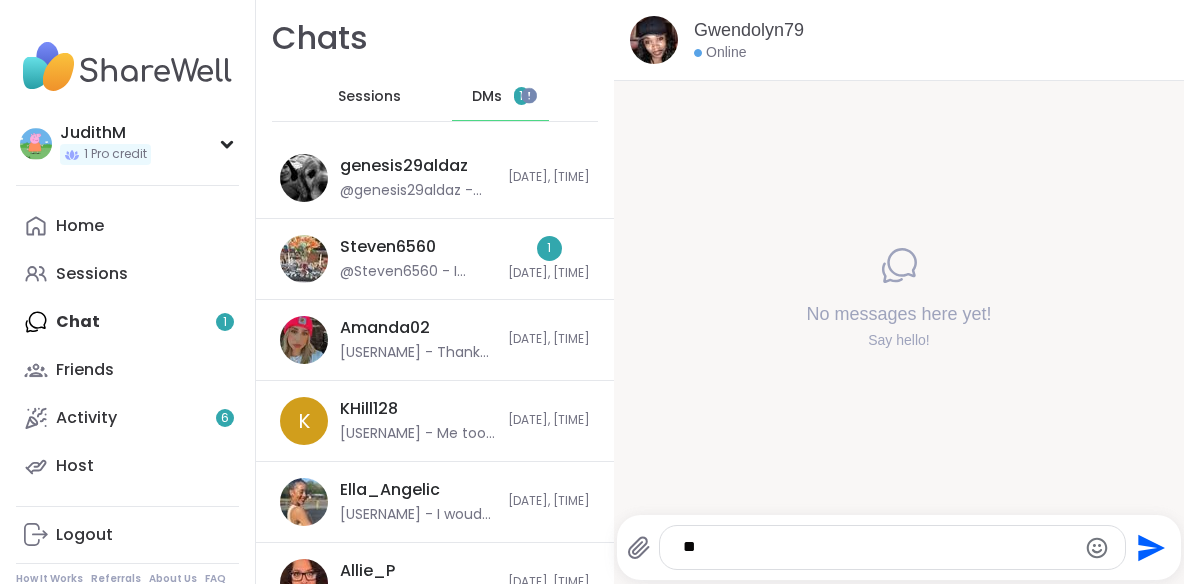 type on "*" 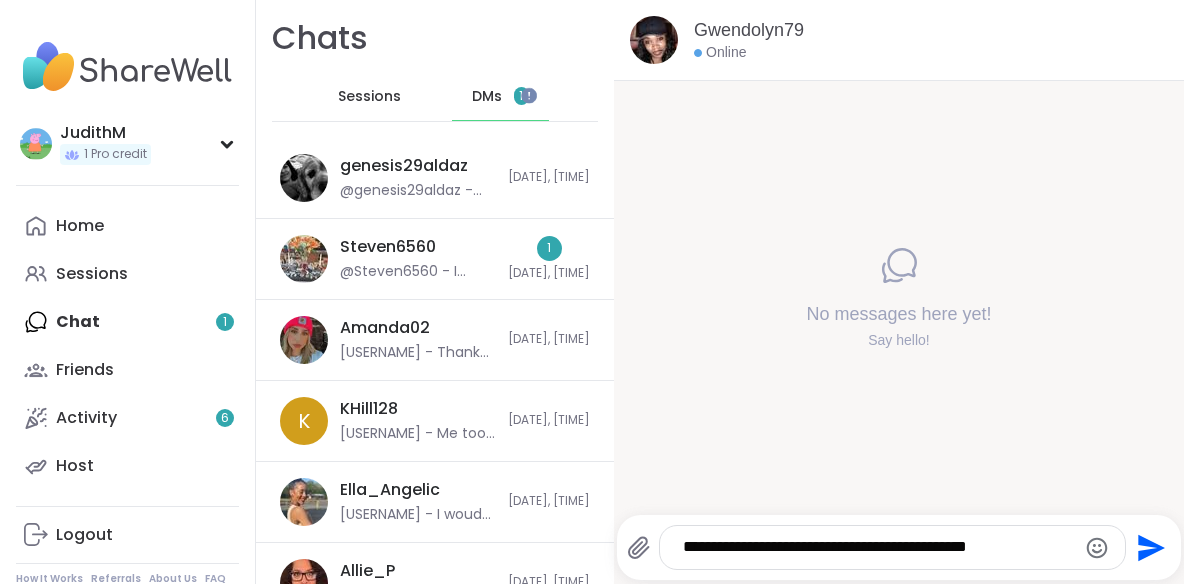 drag, startPoint x: 895, startPoint y: 551, endPoint x: 1037, endPoint y: 567, distance: 142.89856 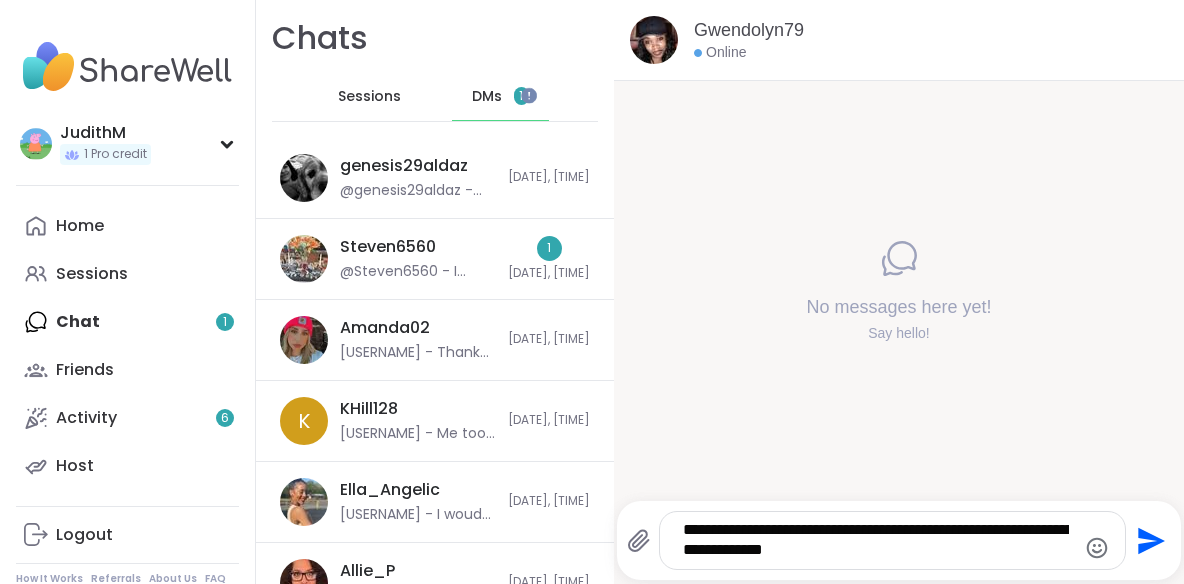 type on "**********" 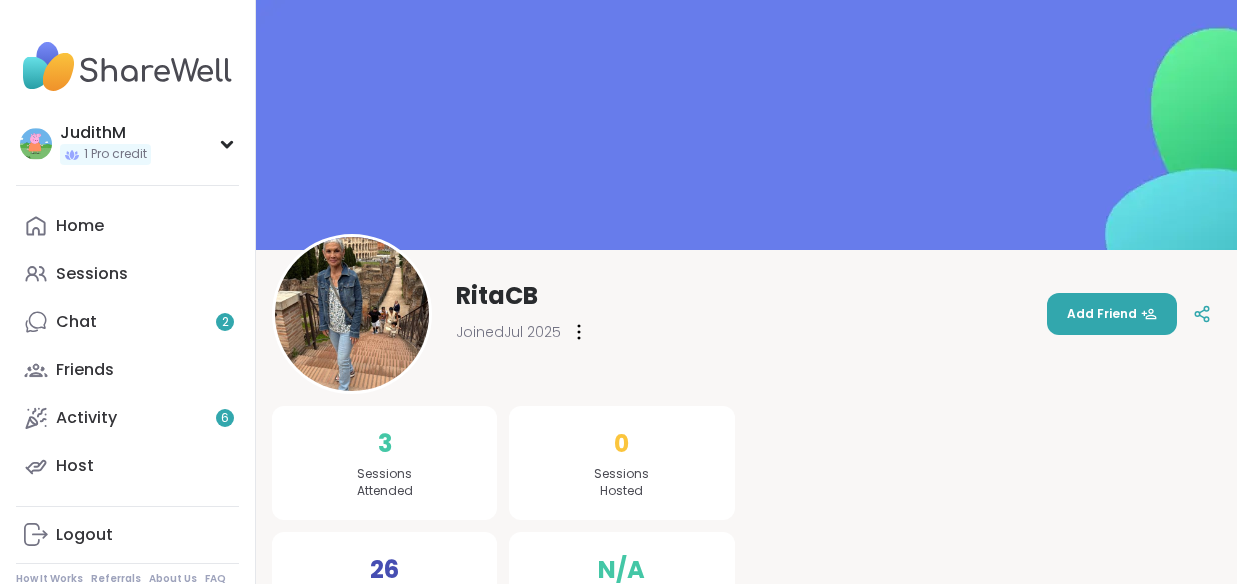 scroll, scrollTop: 0, scrollLeft: 0, axis: both 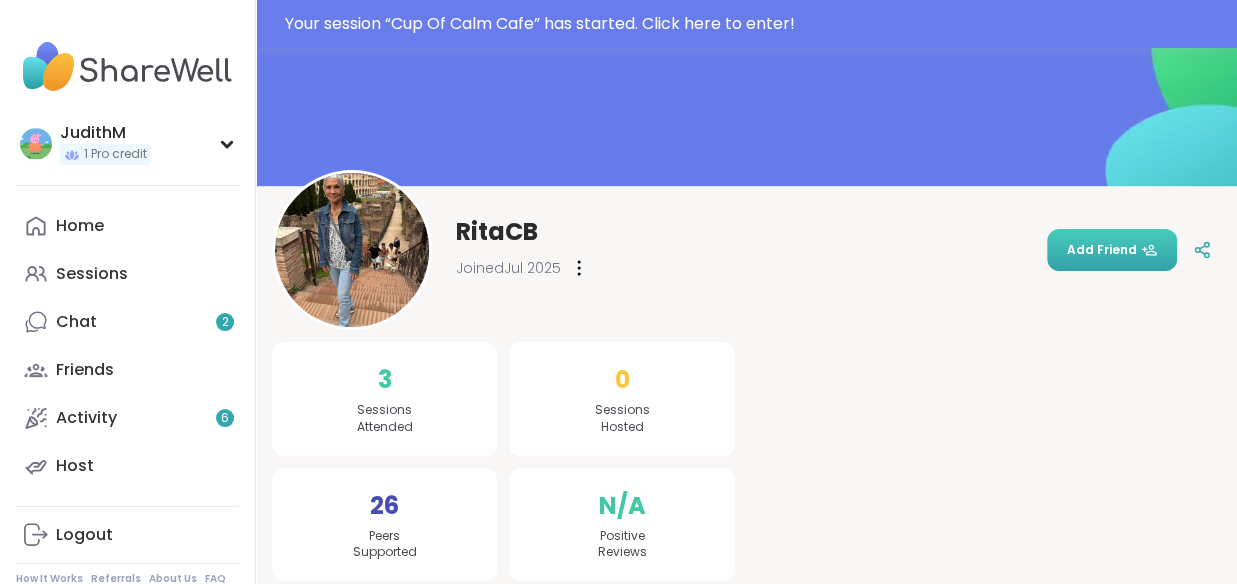 click on "Add Friend" at bounding box center [1112, 250] 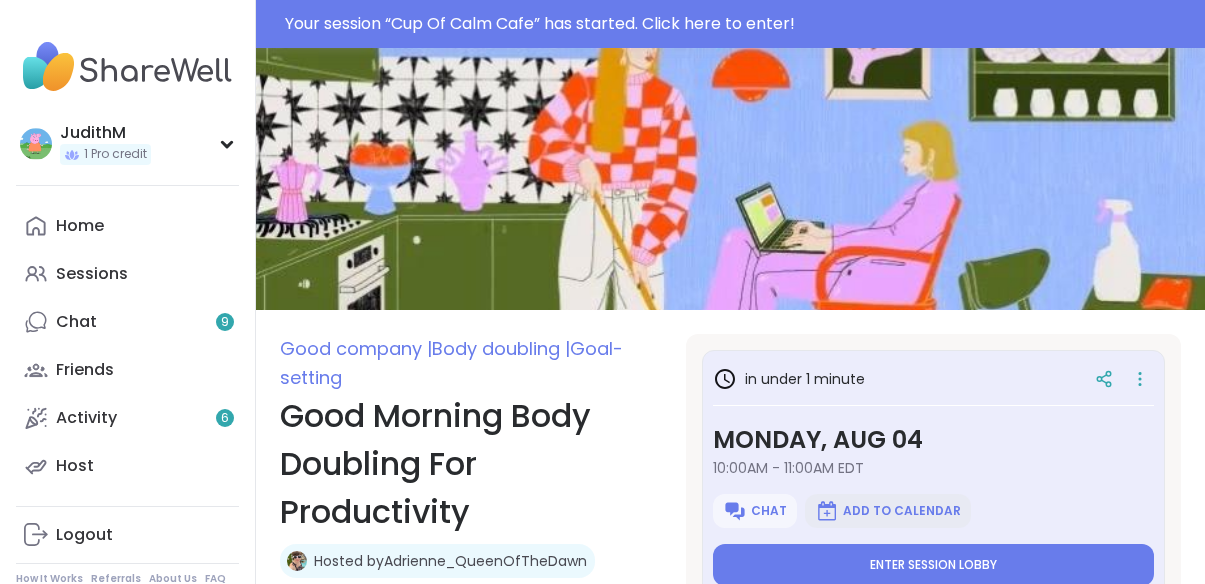 scroll, scrollTop: 0, scrollLeft: 0, axis: both 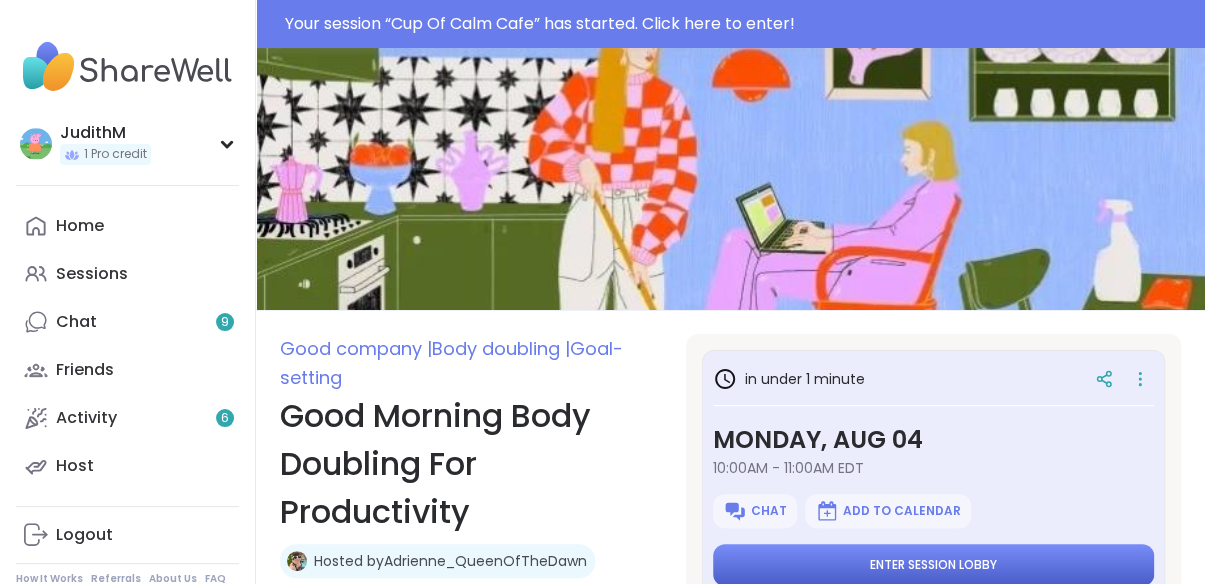 click on "Enter session lobby" at bounding box center [933, 565] 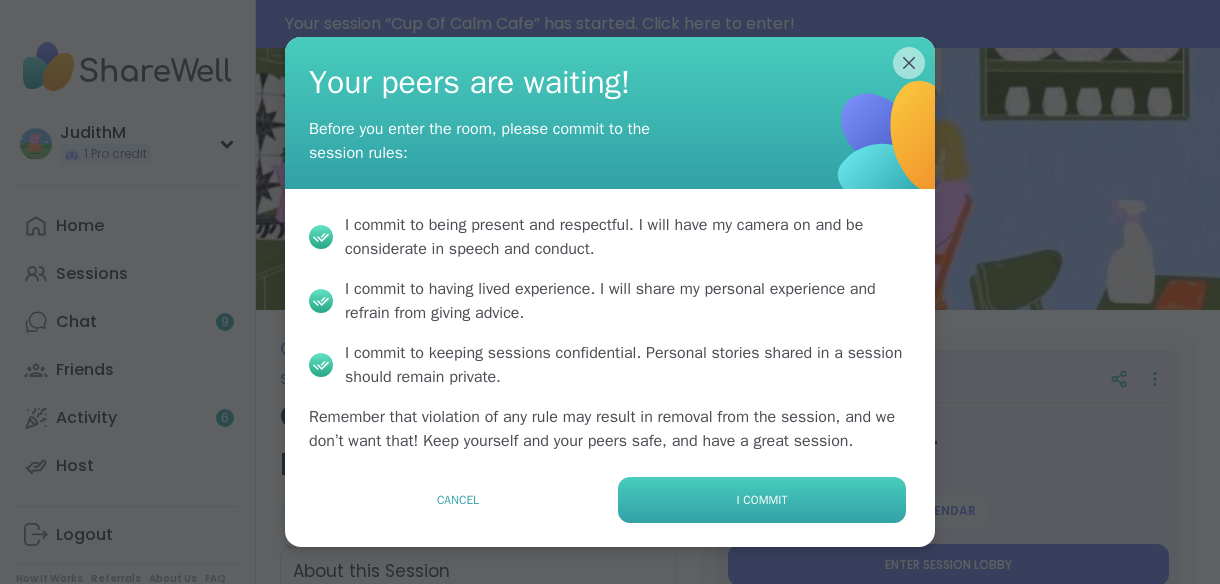 click on "I commit" at bounding box center [762, 500] 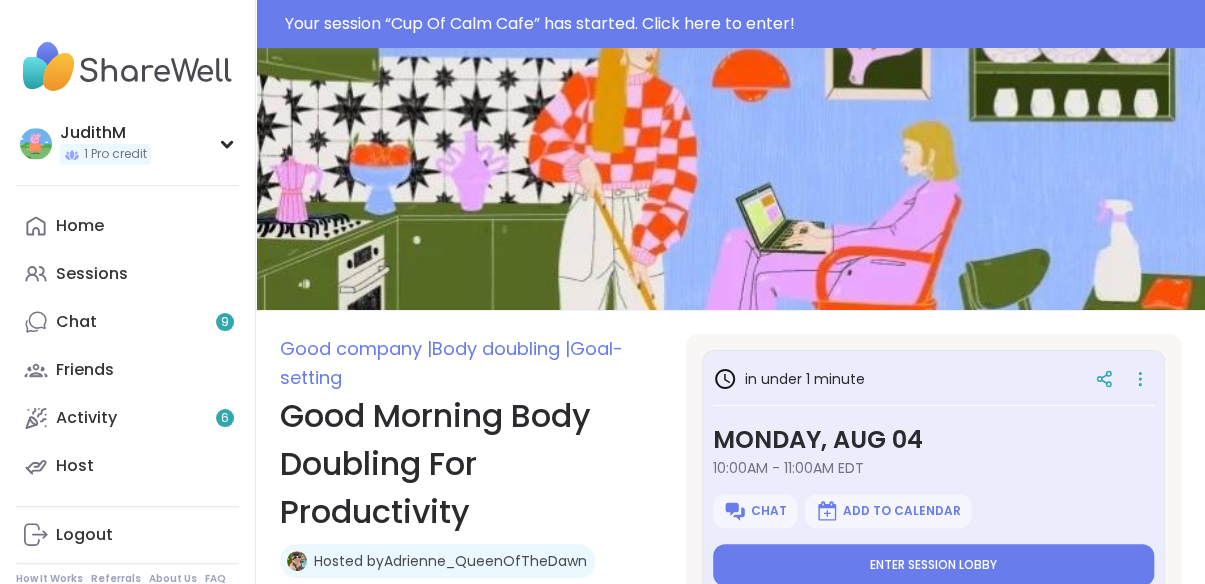 type on "*" 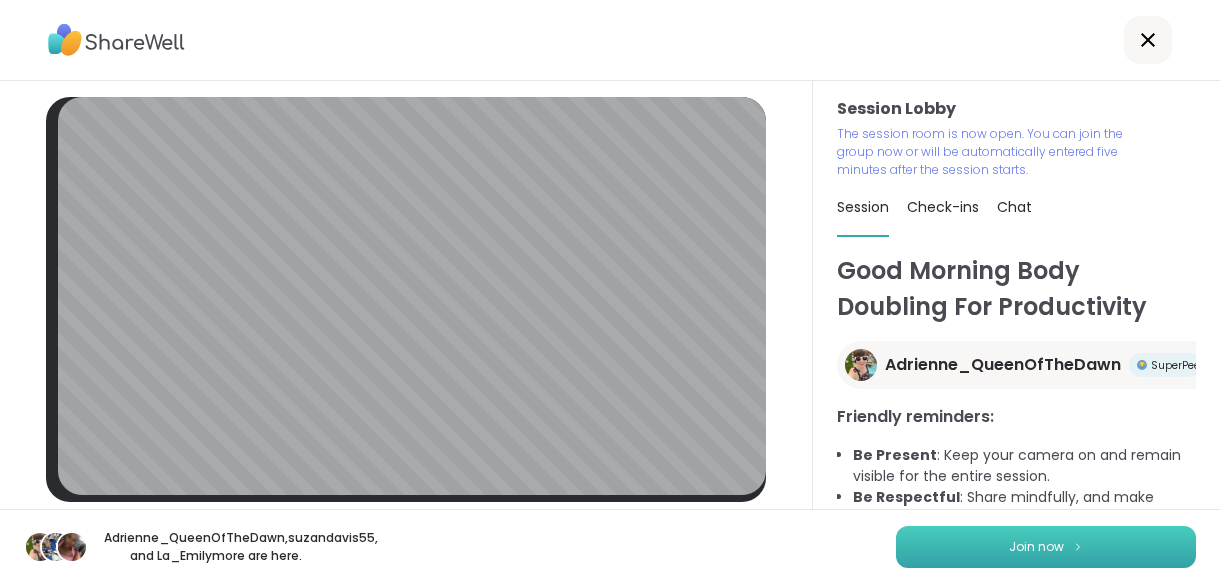 click on "Join now" at bounding box center [1036, 547] 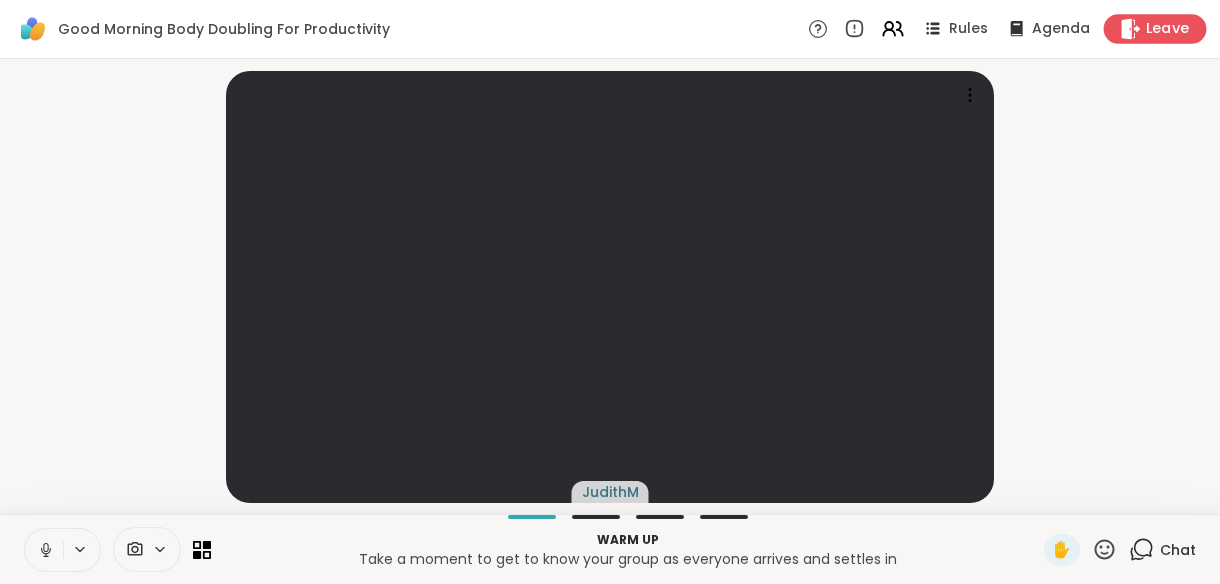 click on "Leave" at bounding box center (1168, 29) 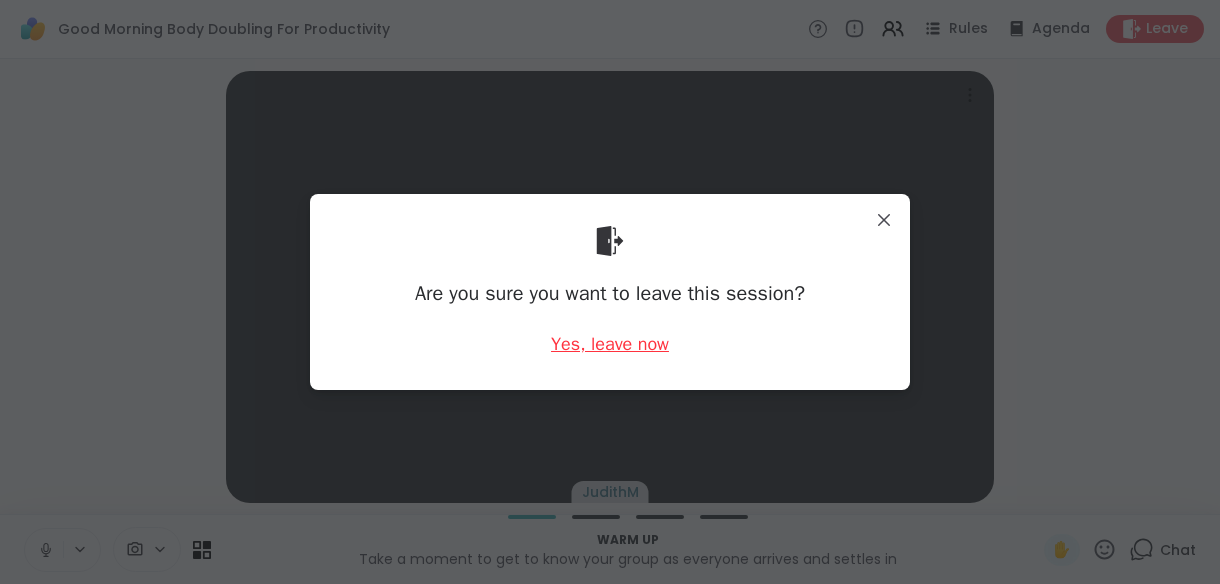 click on "Yes, leave now" at bounding box center (610, 344) 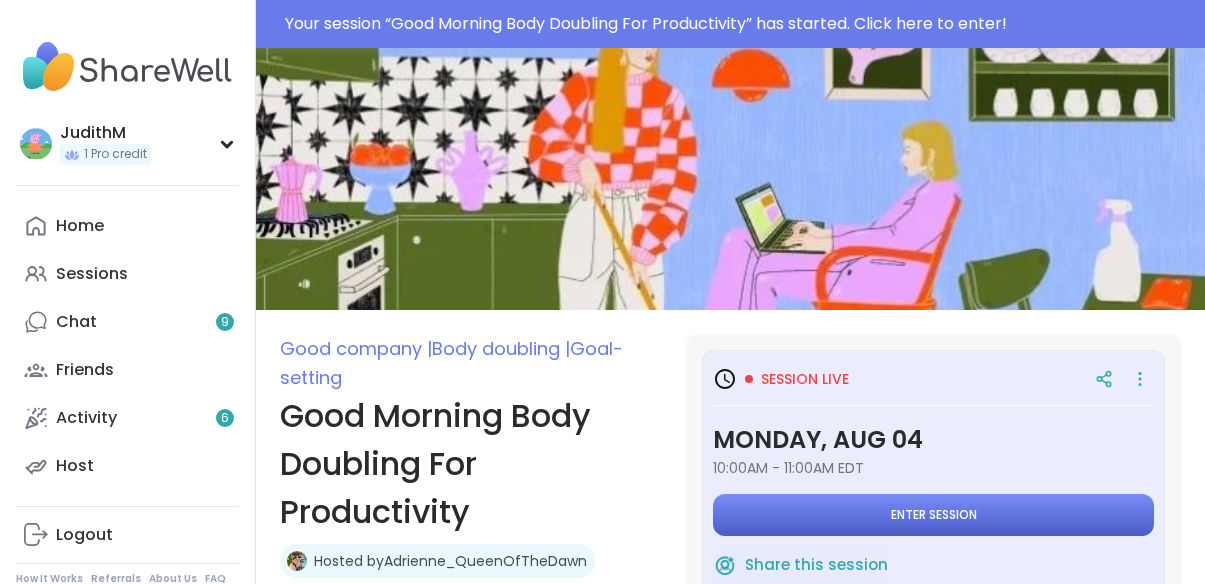 scroll, scrollTop: 0, scrollLeft: 0, axis: both 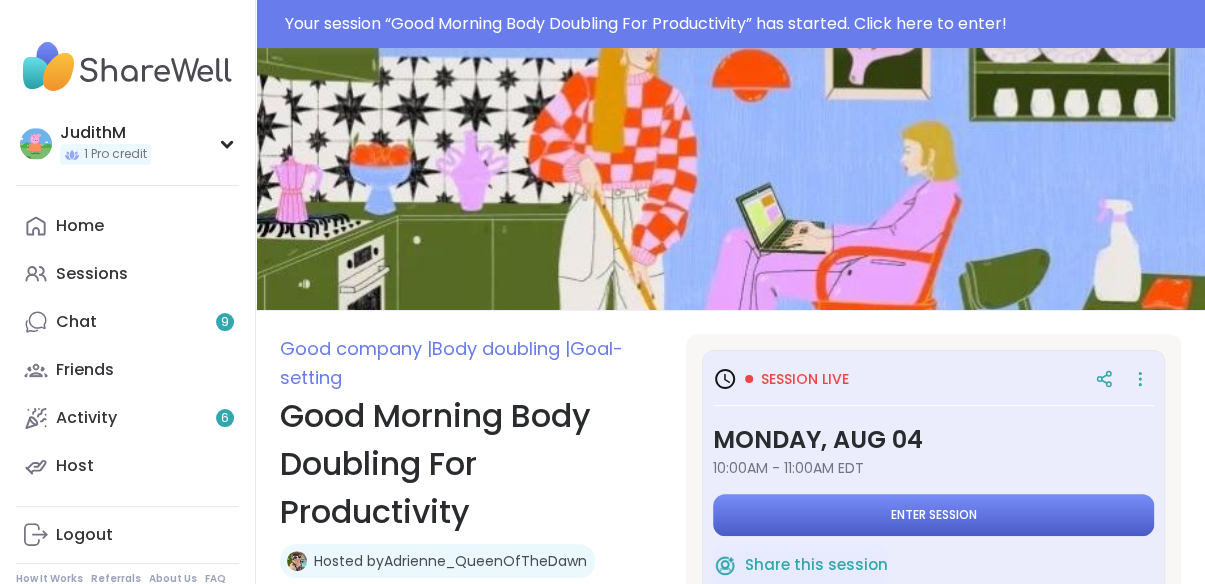 click on "Enter session" at bounding box center (933, 515) 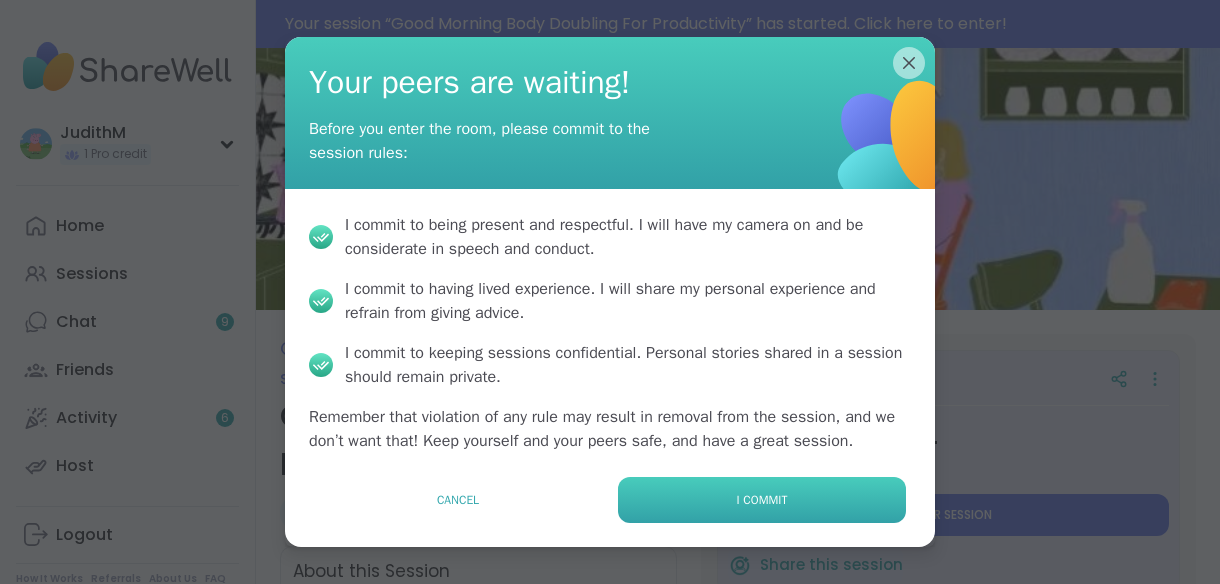 click on "I commit" at bounding box center (762, 500) 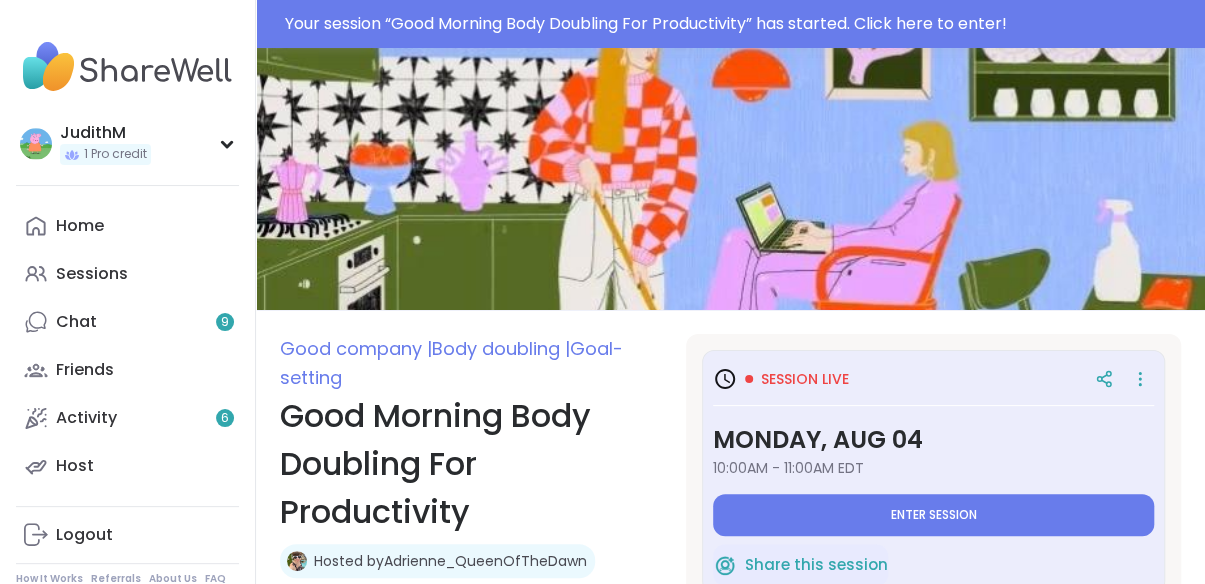 type on "*" 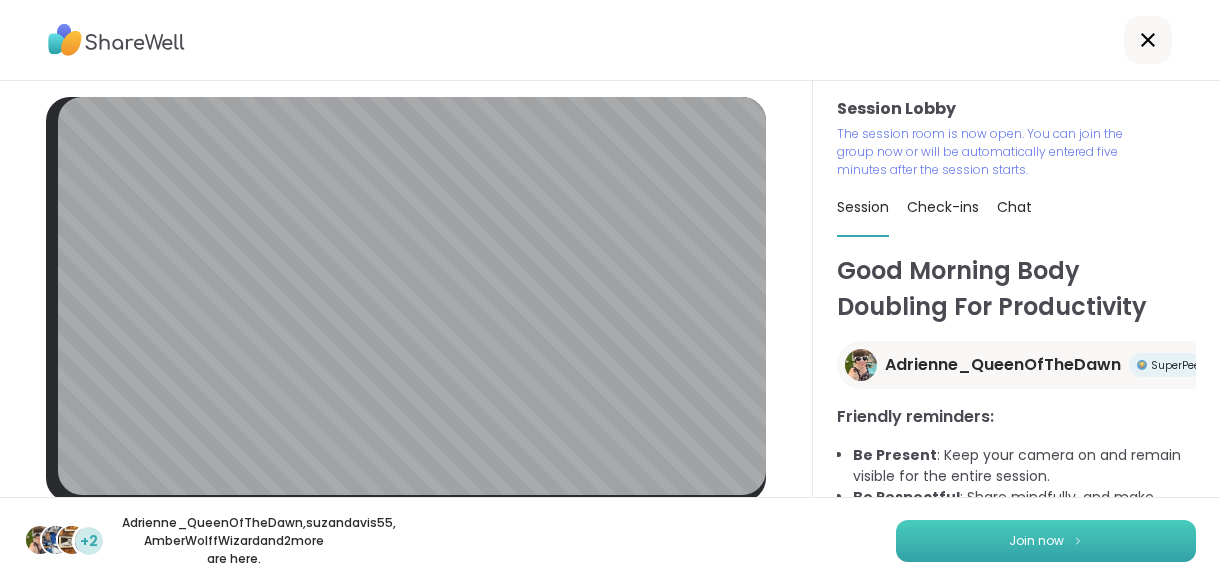 click on "Join now" at bounding box center (1036, 541) 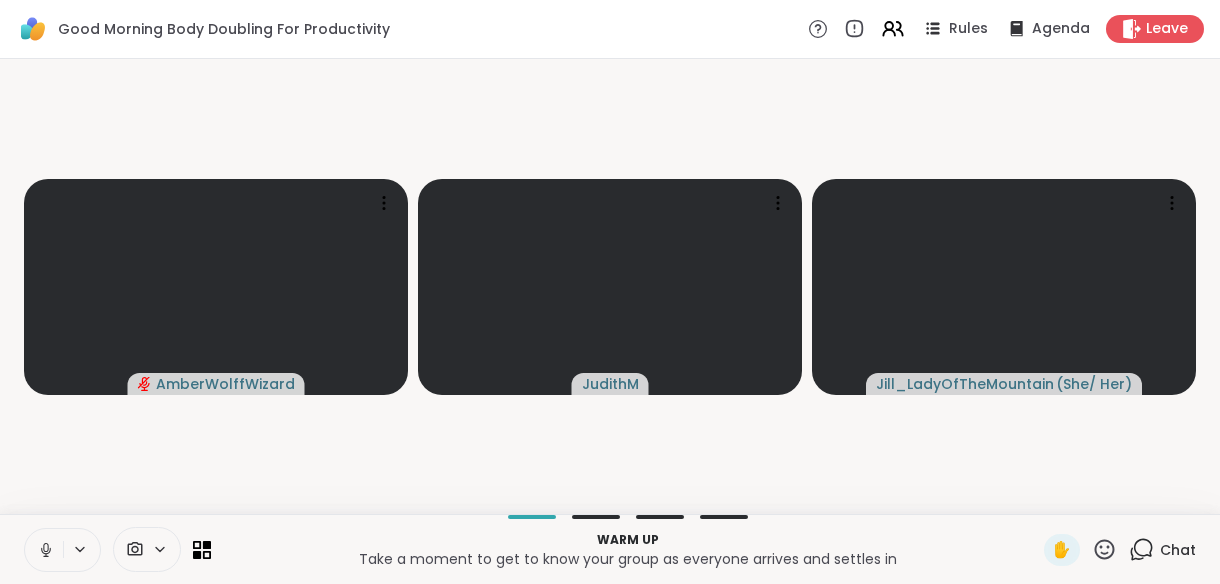 click 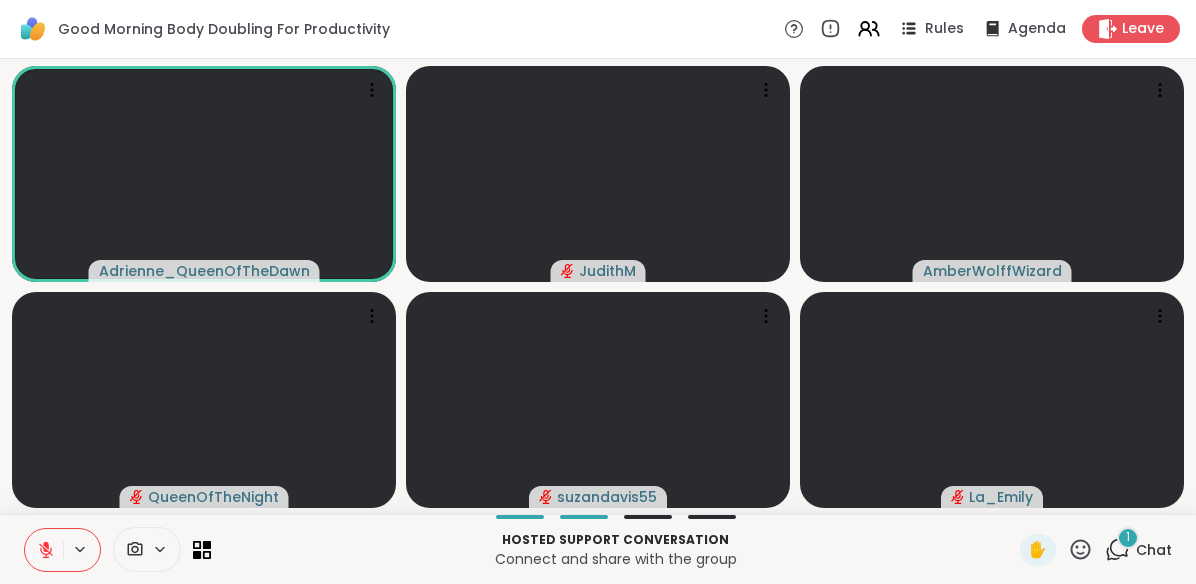 click 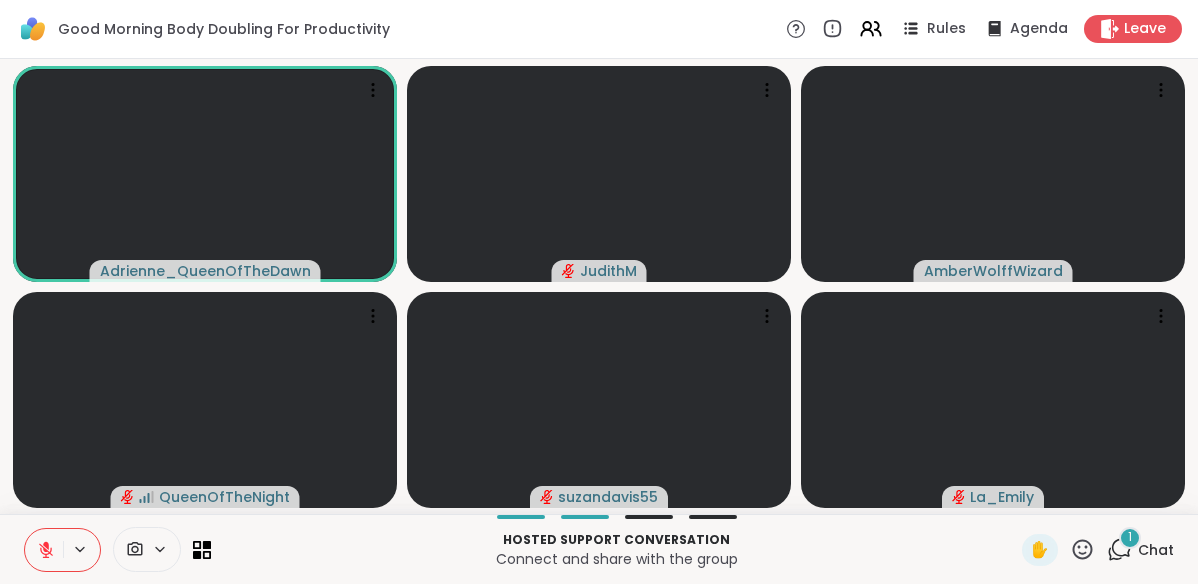 click on "Chat" at bounding box center [1156, 550] 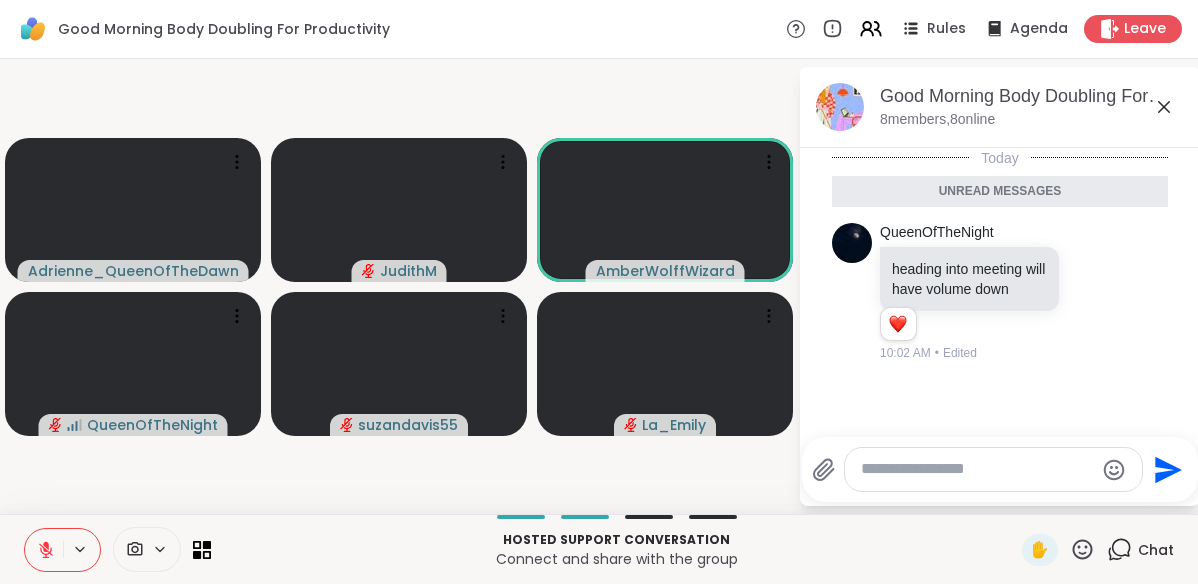 click at bounding box center [977, 469] 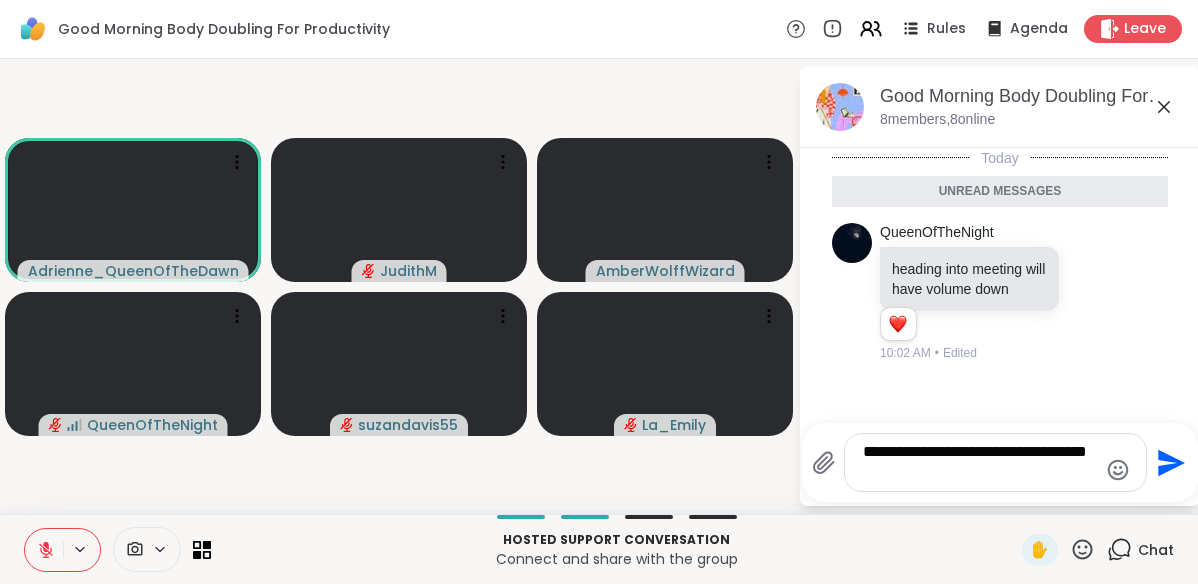 type on "*" 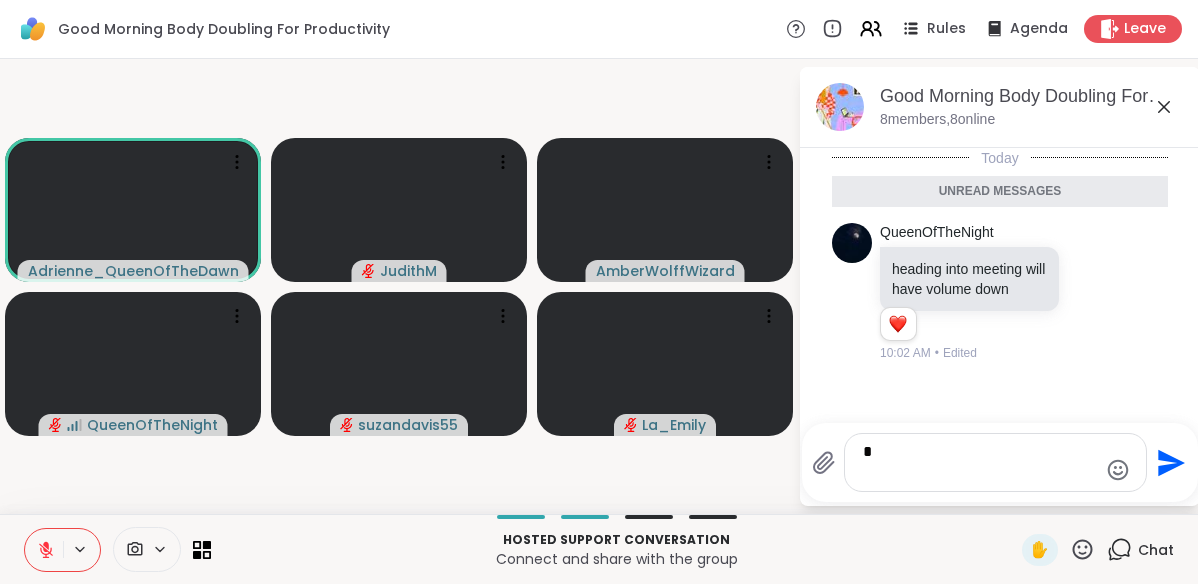 click on "Adrienne_QueenOfTheDawn JudithM AmberWolffWizard QueenOfTheNight suzandavis55 La_Emily Good Morning Body Doubling For Productivity, Aug 04 8  members,  8  online Today Unread messages QueenOfTheNight heading into meeting will have volume down   1 1 10:02 AM • Edited * Send" at bounding box center [599, 286] 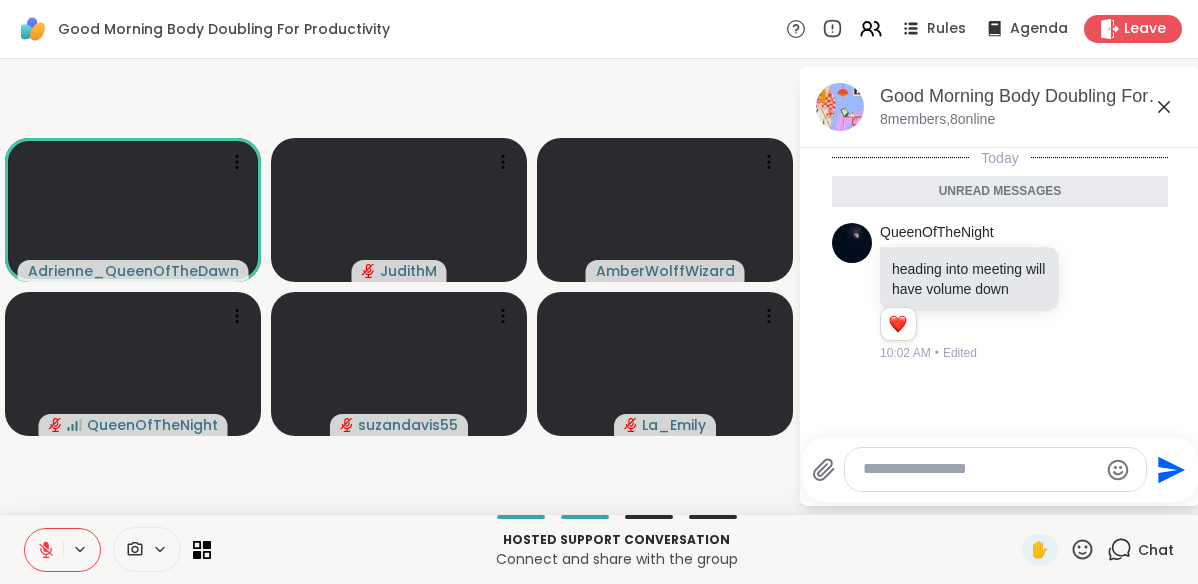 type 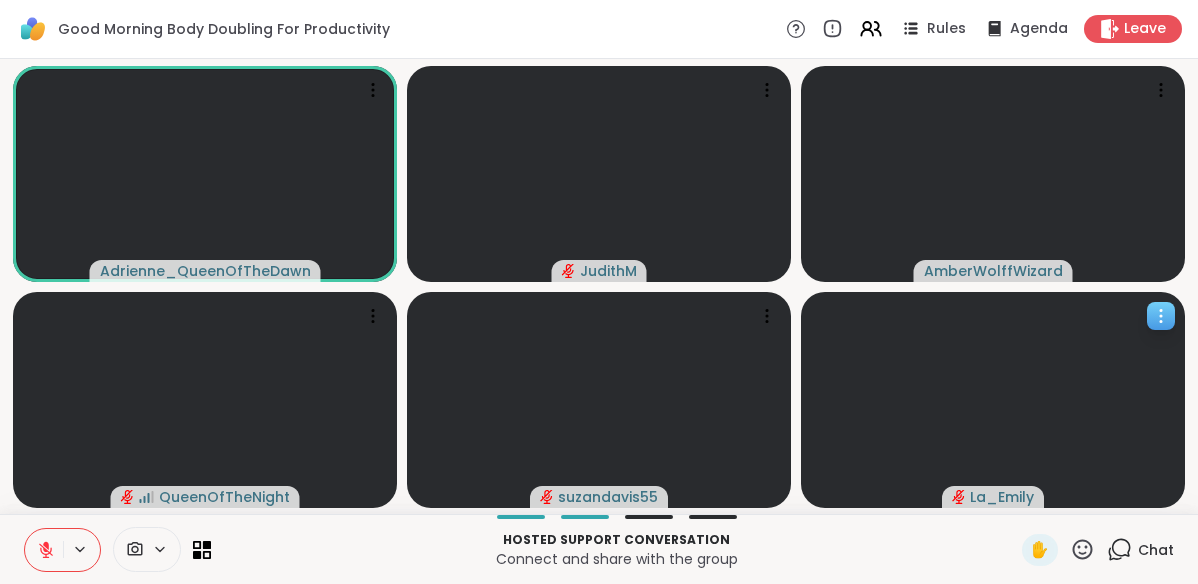 click 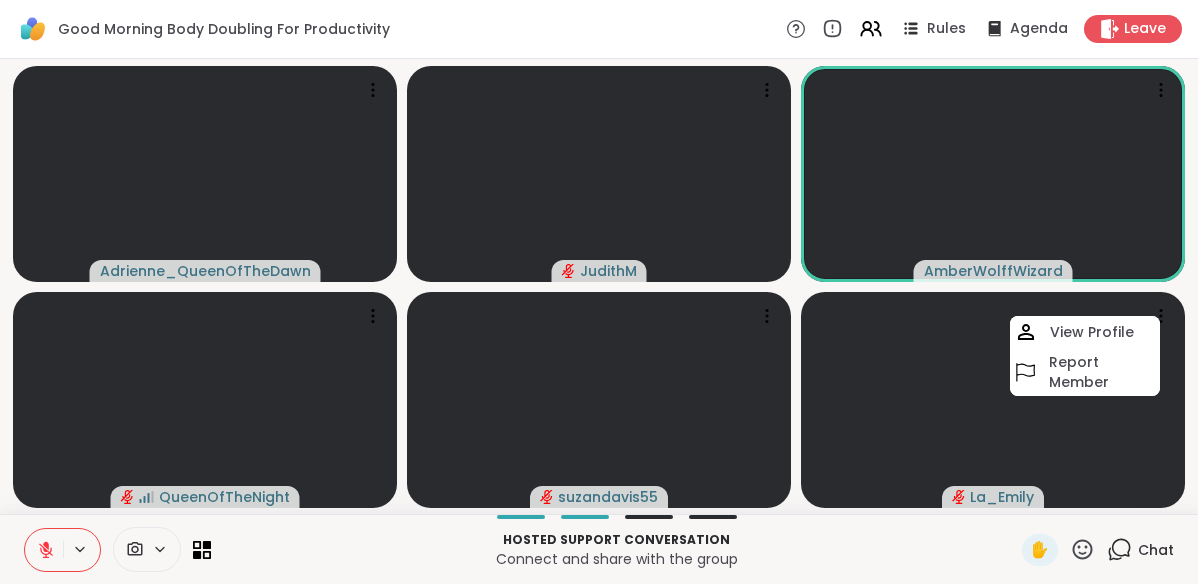 click on "Hosted support conversation Connect and share with the group ✋ Chat" at bounding box center (599, 549) 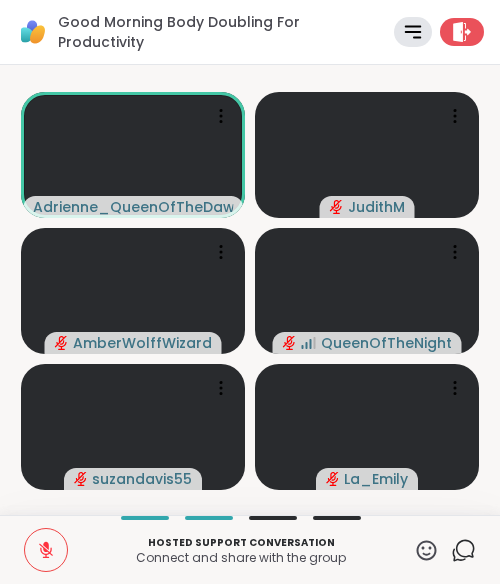 click at bounding box center (46, 550) 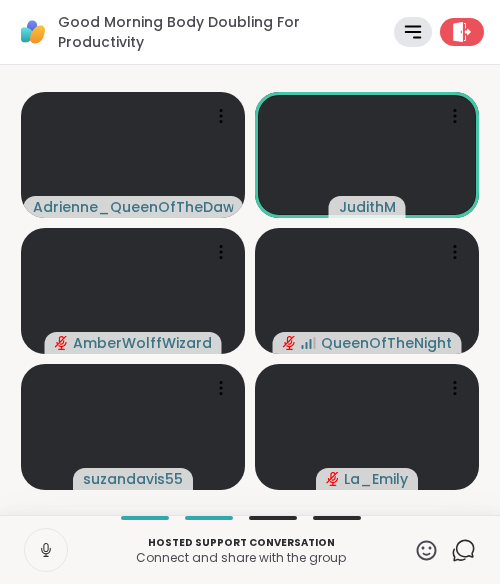 click 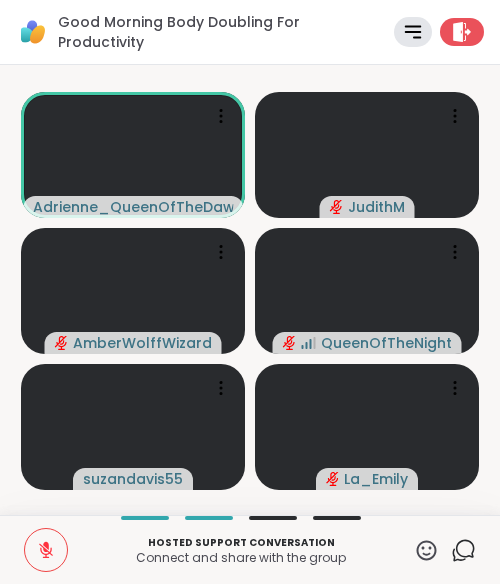 click on "Adrienne_QueenOfTheDawn JudithM AmberWolffWizard QueenOfTheNight suzandavis55 La_Emily" at bounding box center (250, 290) 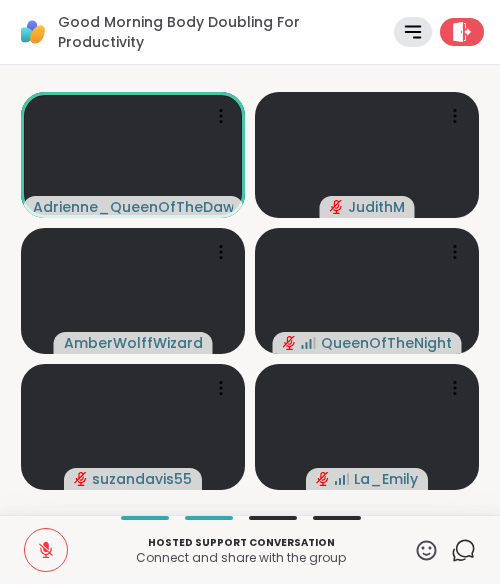 click on "Good Morning Body Doubling For Productivity" at bounding box center (217, 32) 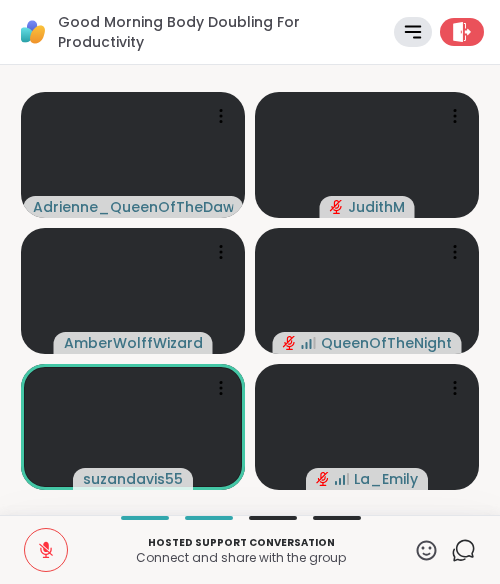 click 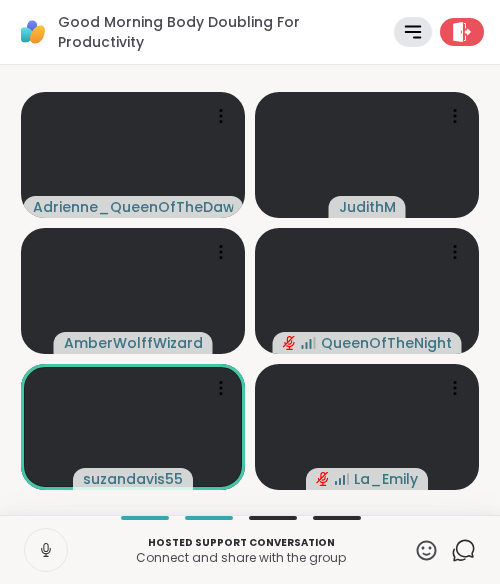 click 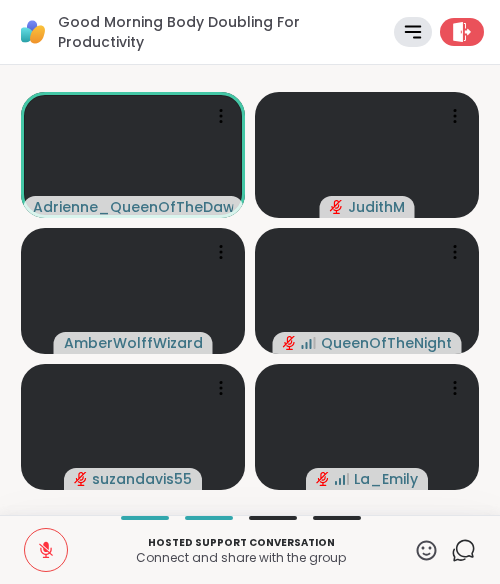 click on "Adrienne_QueenOfTheDawn JudithM AmberWolffWizard QueenOfTheNight suzandavis55 La_Emily" at bounding box center [250, 290] 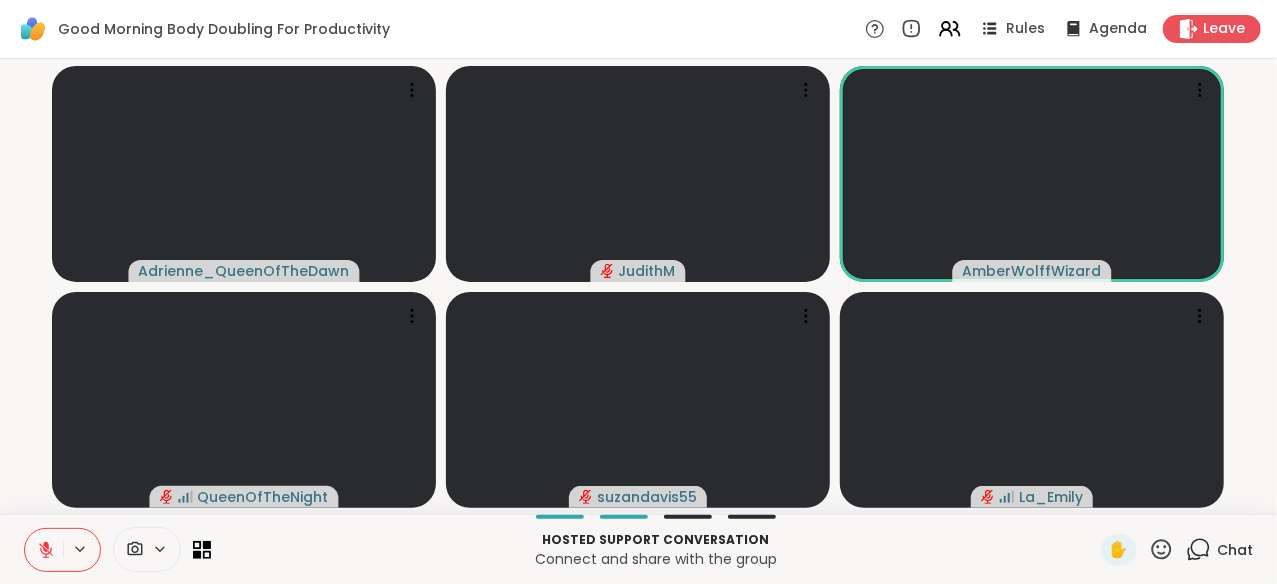 click at bounding box center [44, 550] 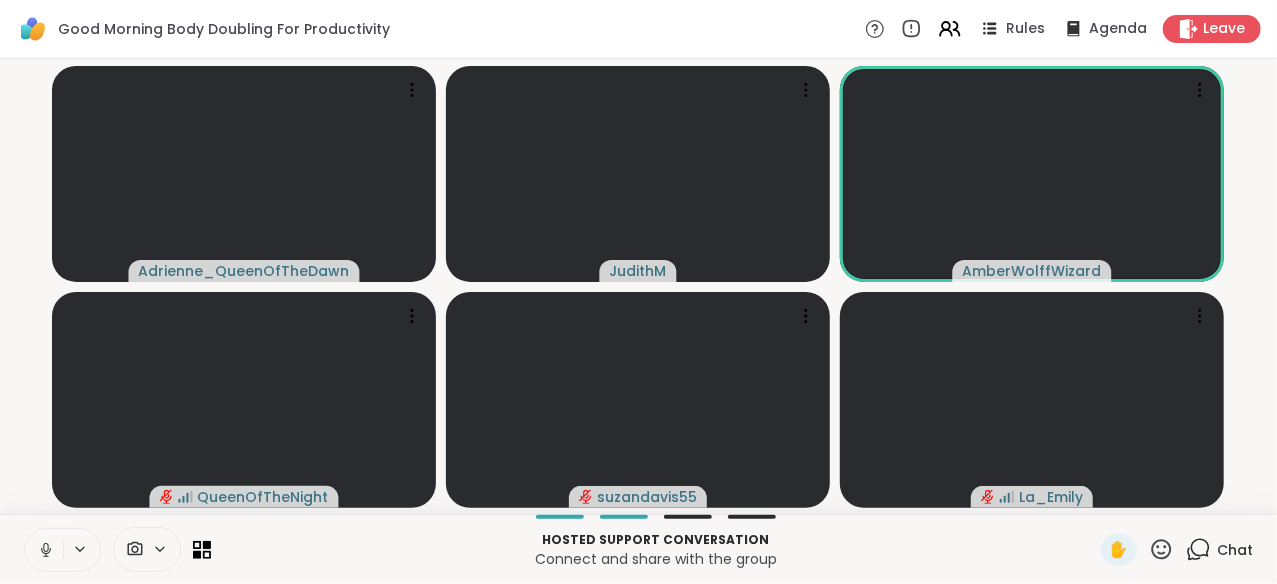 type 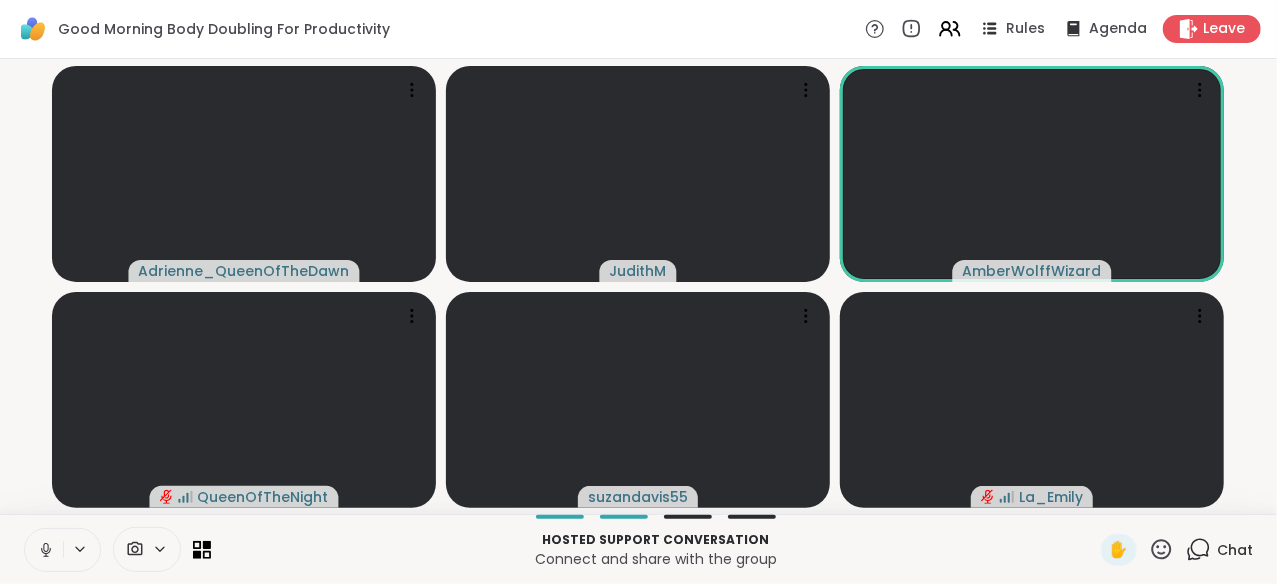 click 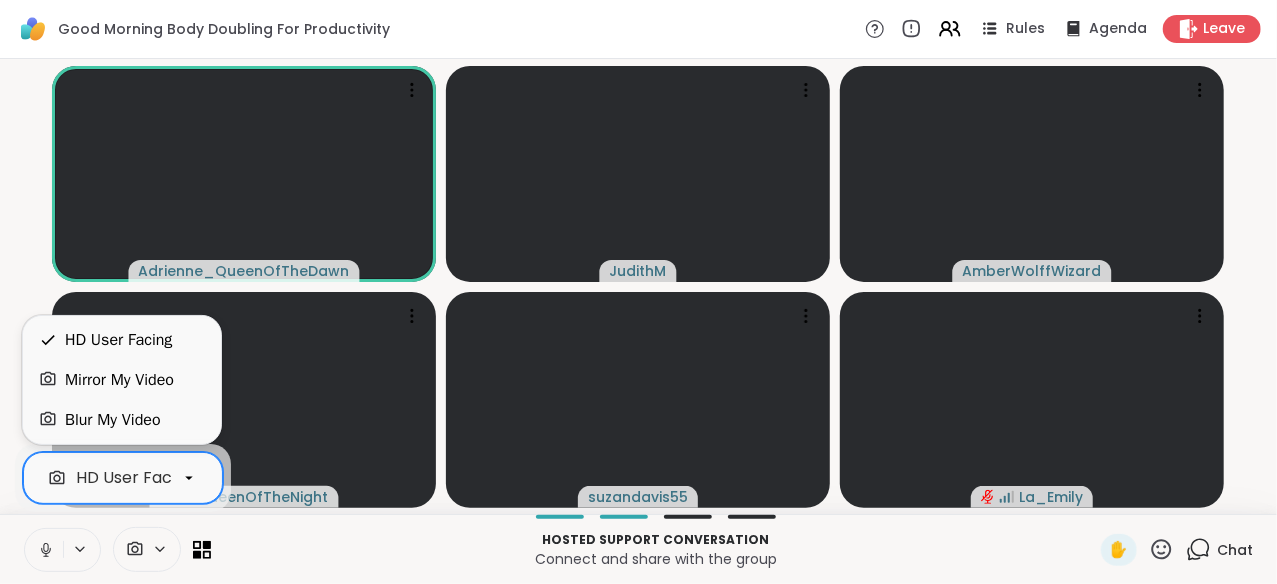 click 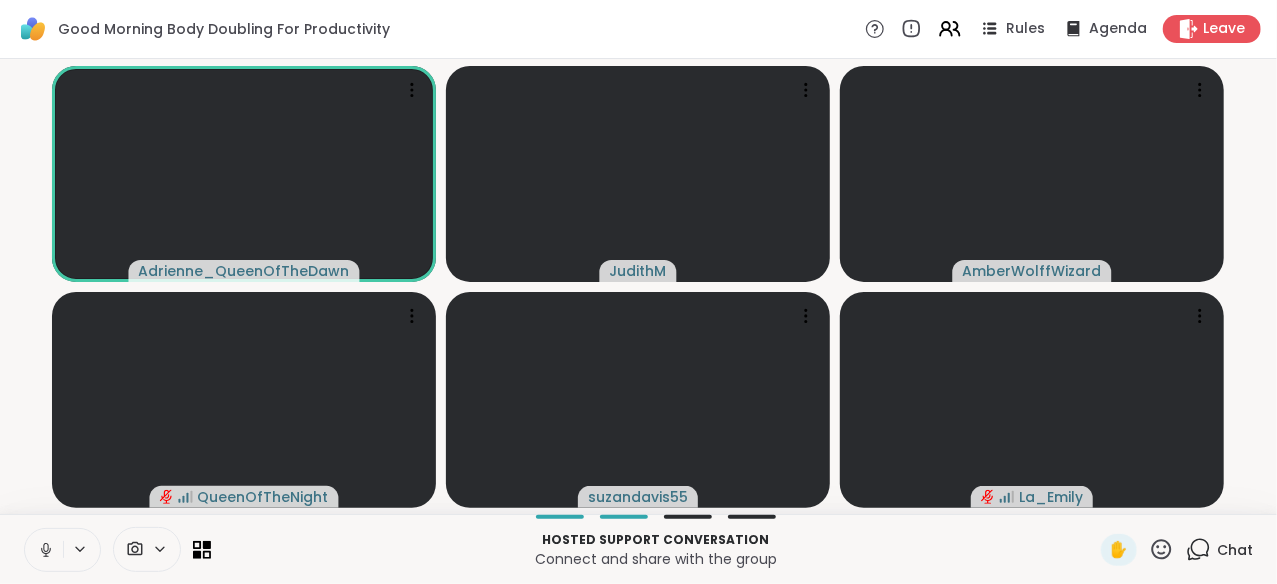 click on "Hosted support conversation" at bounding box center [656, 540] 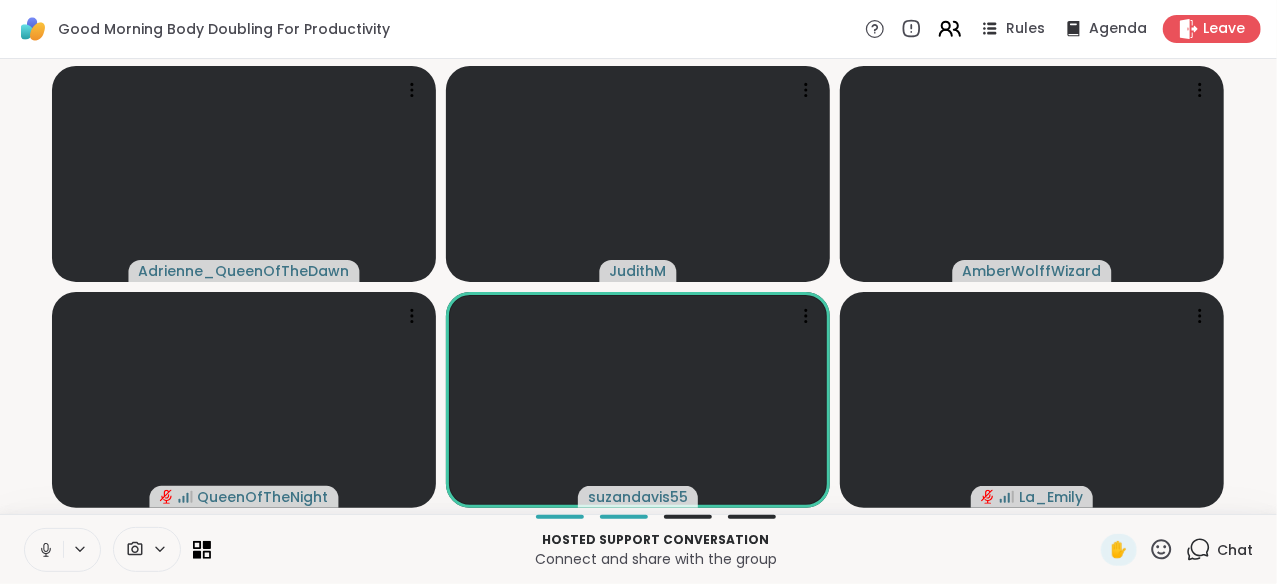 click 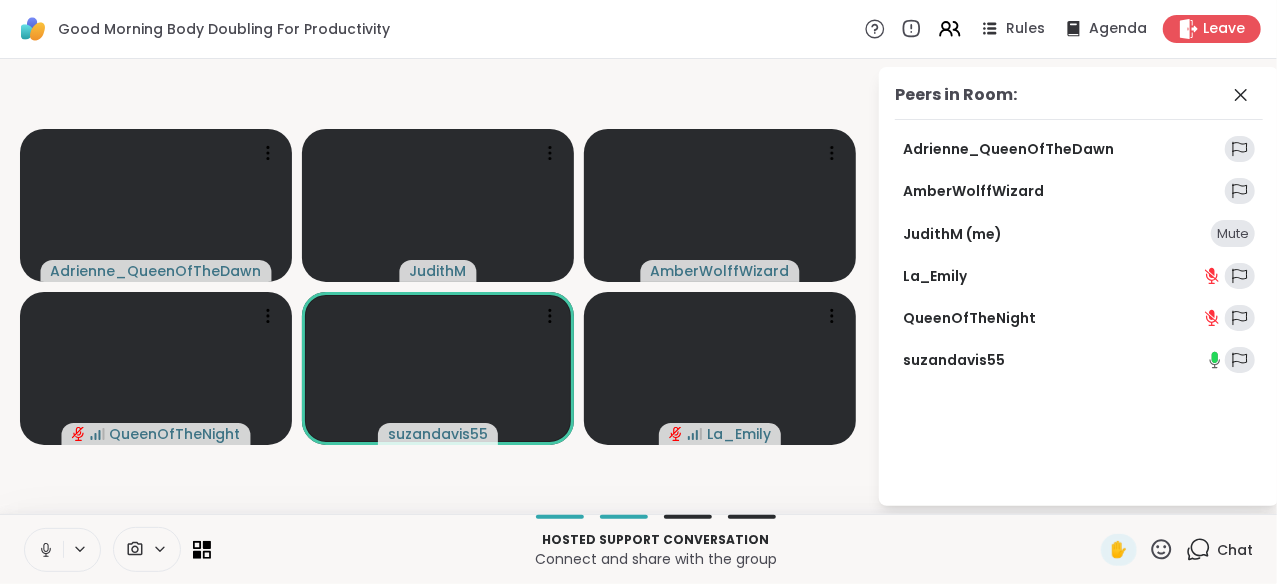 click 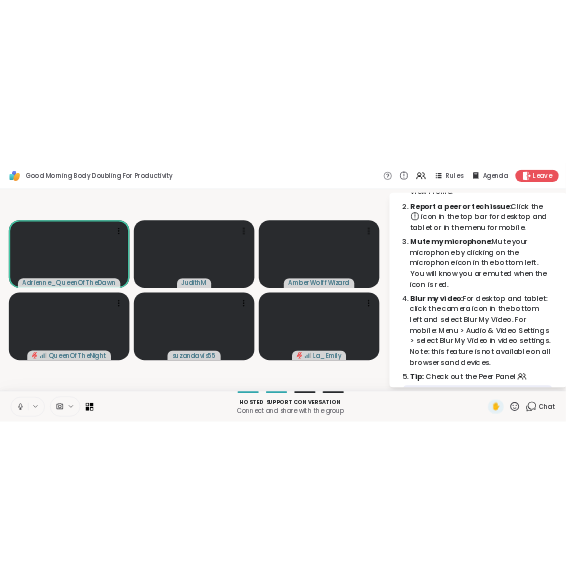 scroll, scrollTop: 132, scrollLeft: 0, axis: vertical 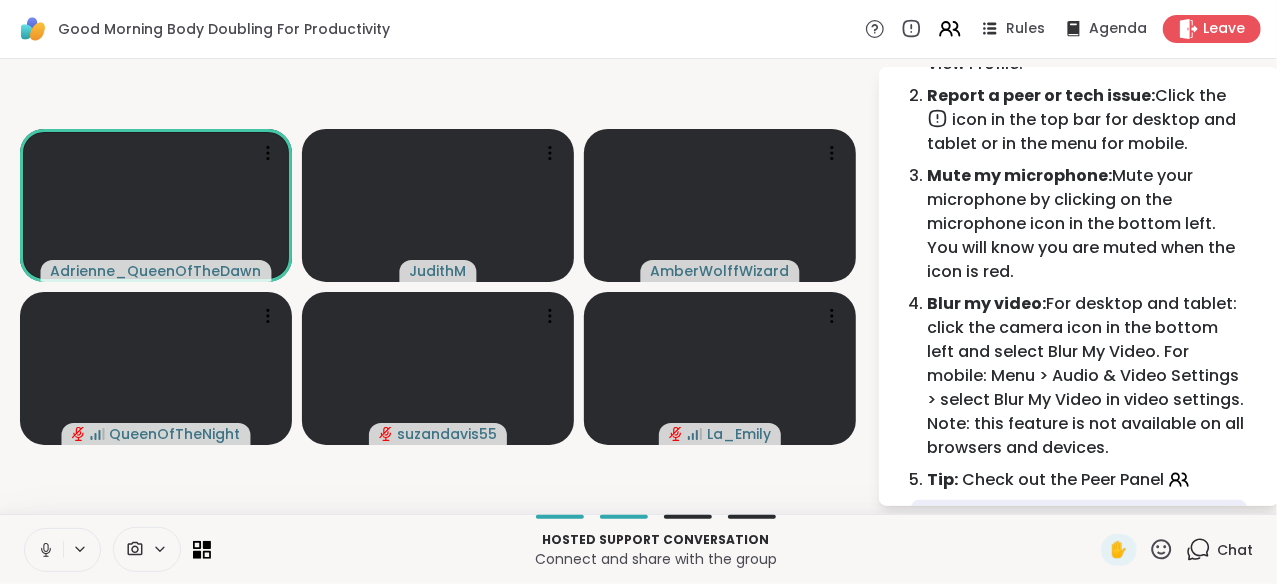 click 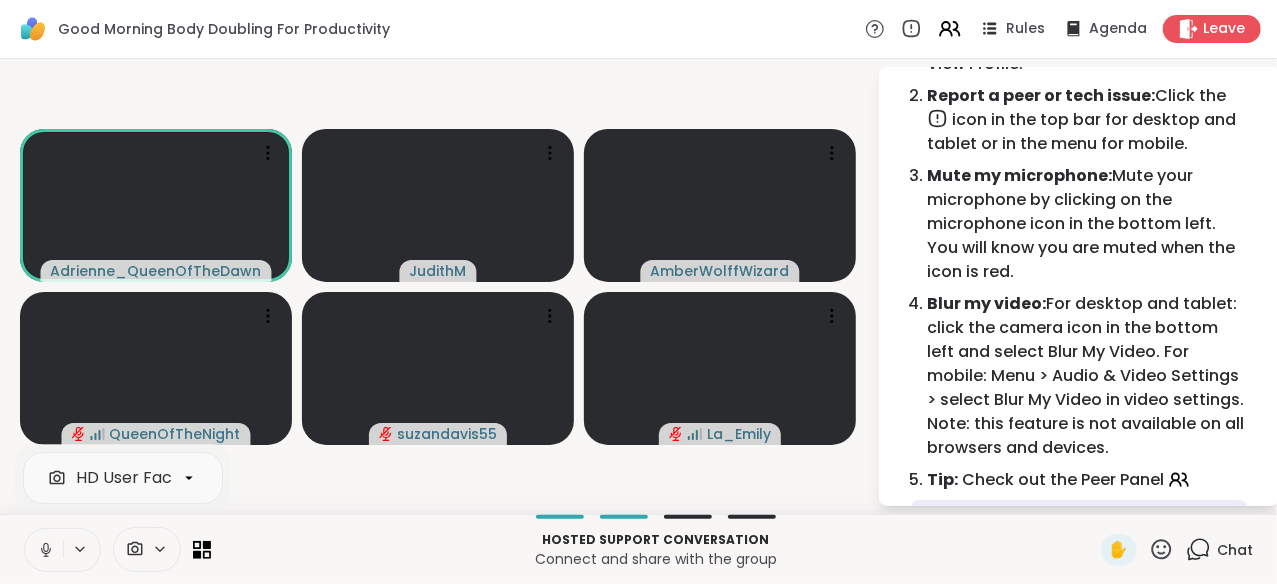 click 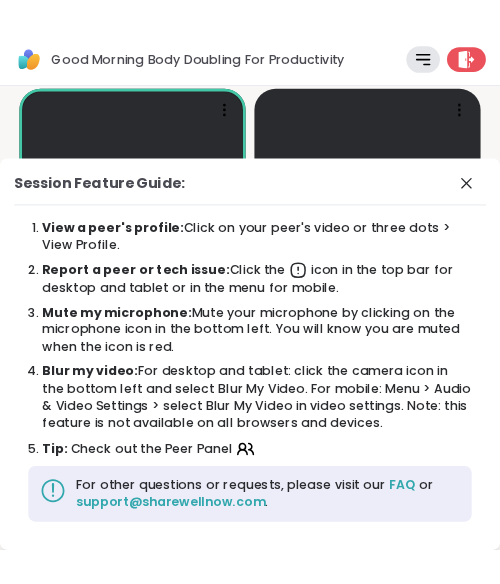 scroll, scrollTop: 0, scrollLeft: 0, axis: both 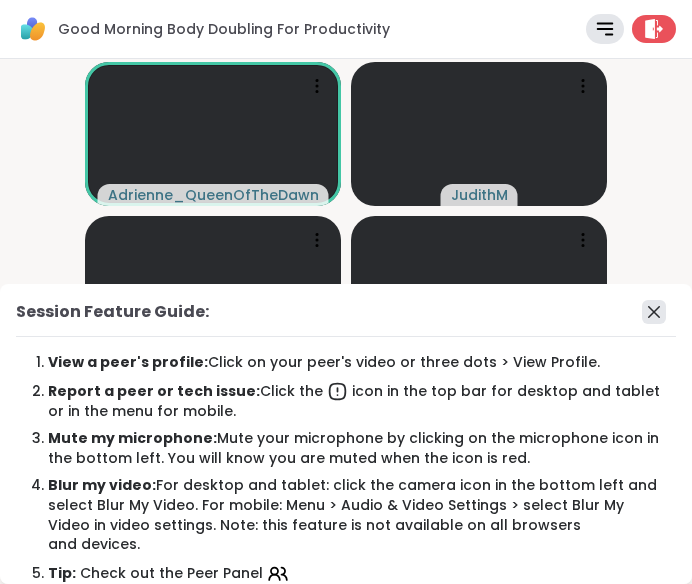 click 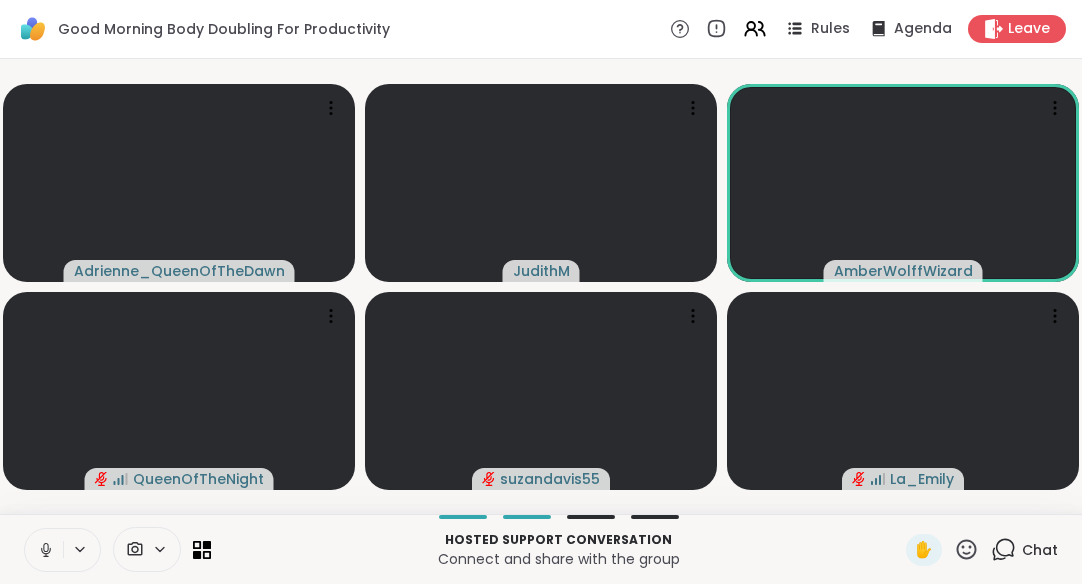 click 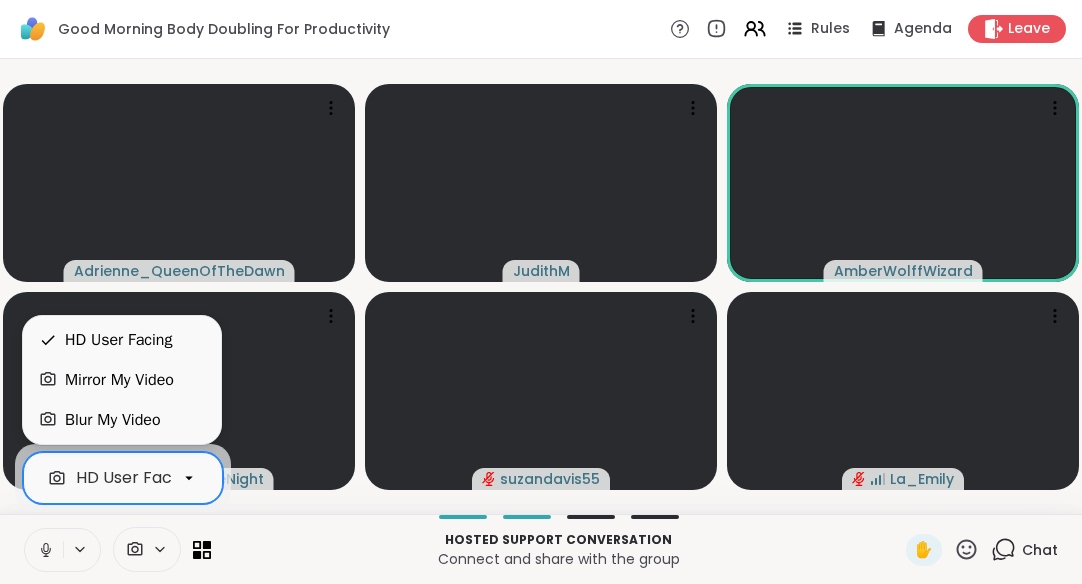 click 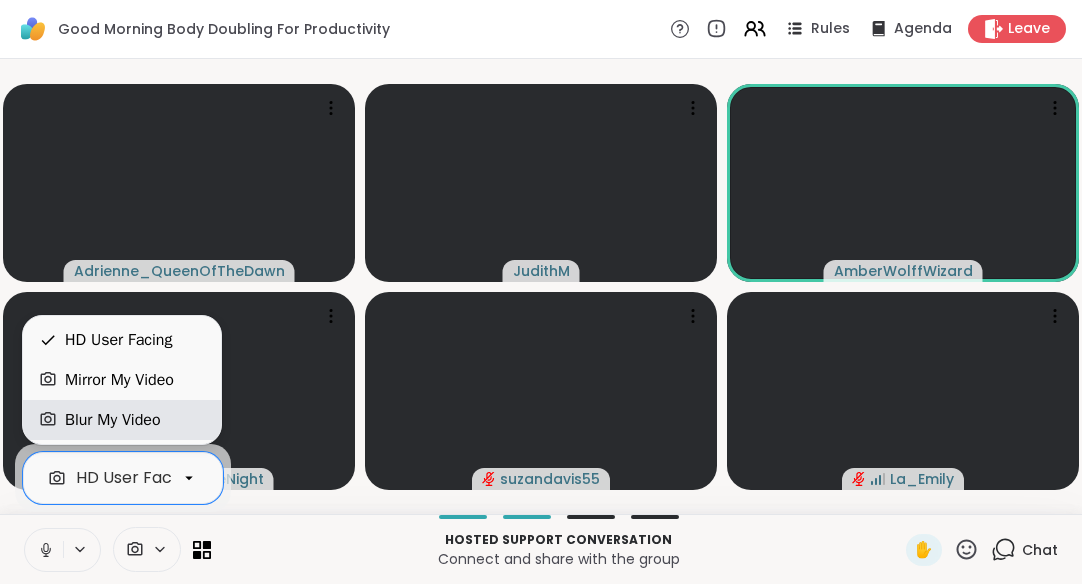 click on "Blur My Video" at bounding box center (113, 420) 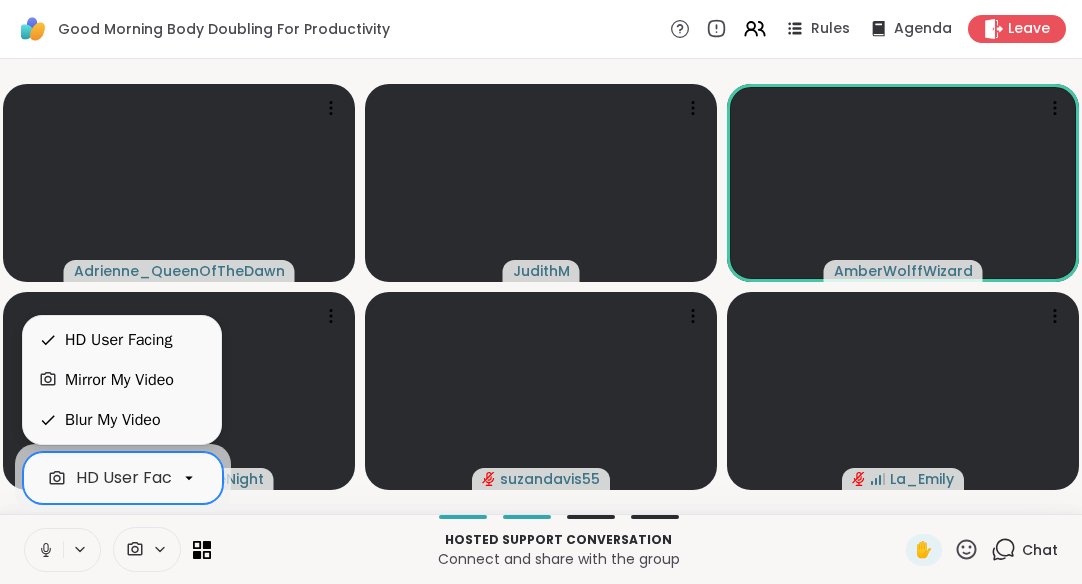 click on "HD User Facing" at bounding box center (135, 478) 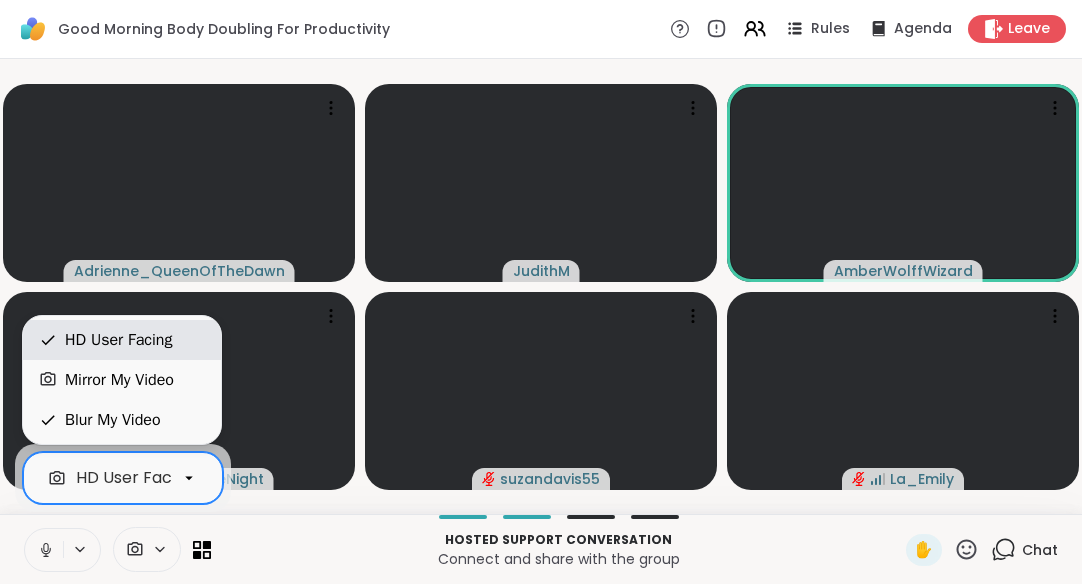 click on "HD User Facing" at bounding box center [118, 340] 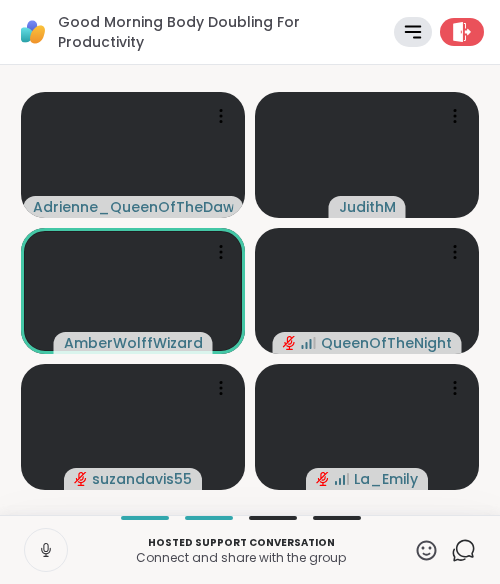click at bounding box center [46, 550] 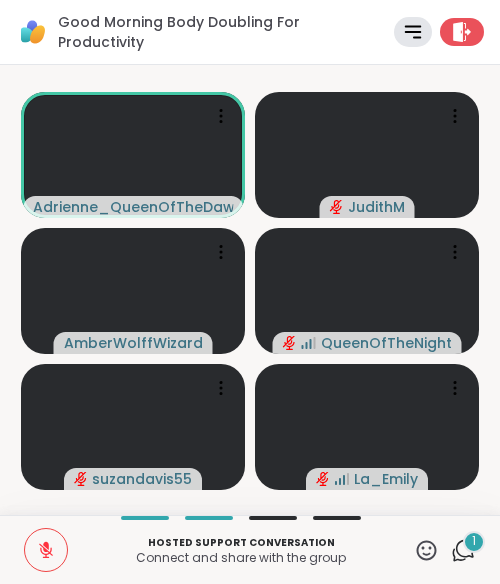 click on "1" at bounding box center (474, 541) 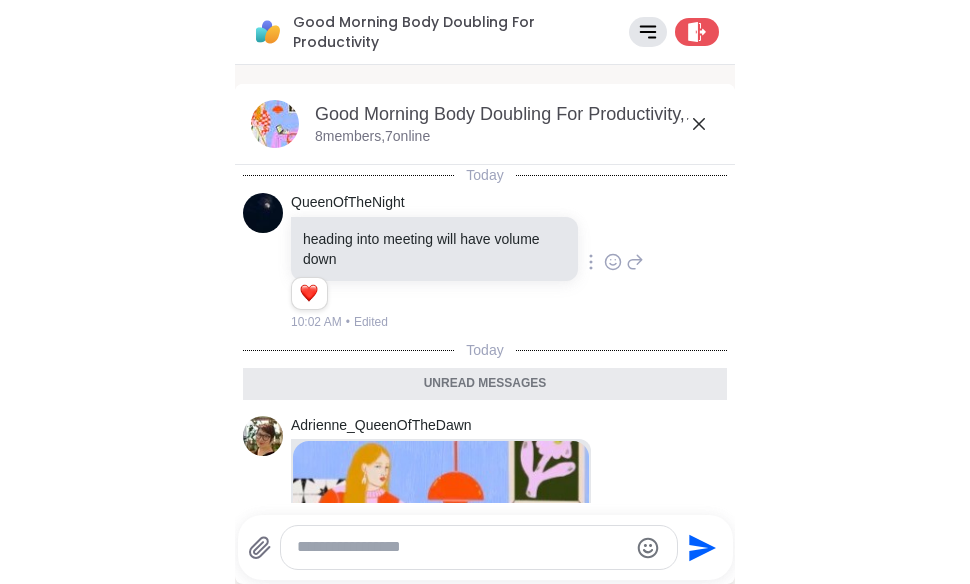 scroll, scrollTop: 376, scrollLeft: 0, axis: vertical 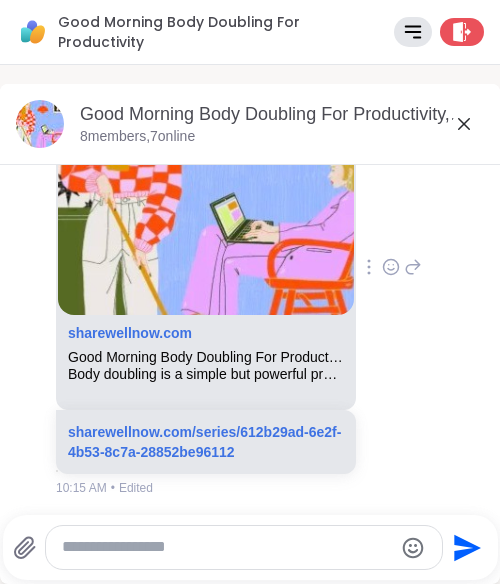 click on "Good Morning Body Doubling For Productivity Rules Agenda Leave Adrienne_QueenOfTheDawn JudithM AmberWolffWizard QueenOfTheNight suzandavis55 La_Emily Good Morning Body Doubling For Productivity, Aug 04 8  members,  7  online Today QueenOfTheNight heading into meeting will have volume down   1 1 10:02 AM • Edited Today Unread messages Adrienne_QueenOfTheDawn sharewellnow.com Good Morning Body Doubling For Productivity Body doubling is a simple but powerful productivity tool where two or more people work alongside each other—virtually or in person—not to talk or offer traditional peer support, but to create a sense of shared accountability. It’s not about conversation or advice; it’s about showing up together, setting intentions, and quietly getting things done. Whether it’s tackling chores, emails, or personal projects, body doubling helps break through inertia by offering structure, presence, and a gentle reminder that you’re not doing it alone. 10:15 AM • Edited Send ✋ Chat *" at bounding box center [250, 292] 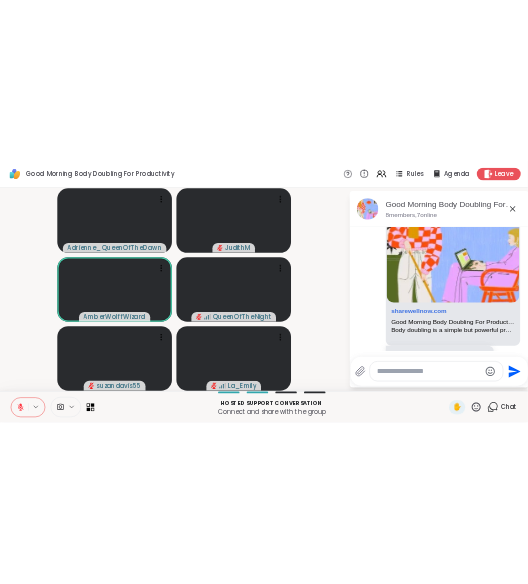 scroll, scrollTop: 396, scrollLeft: 0, axis: vertical 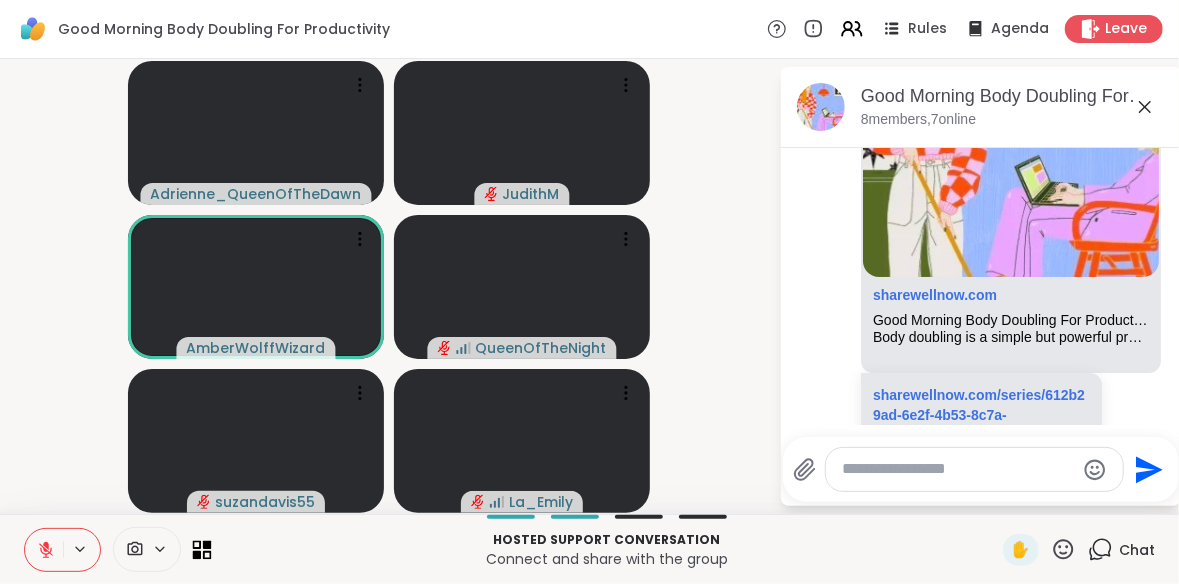 click 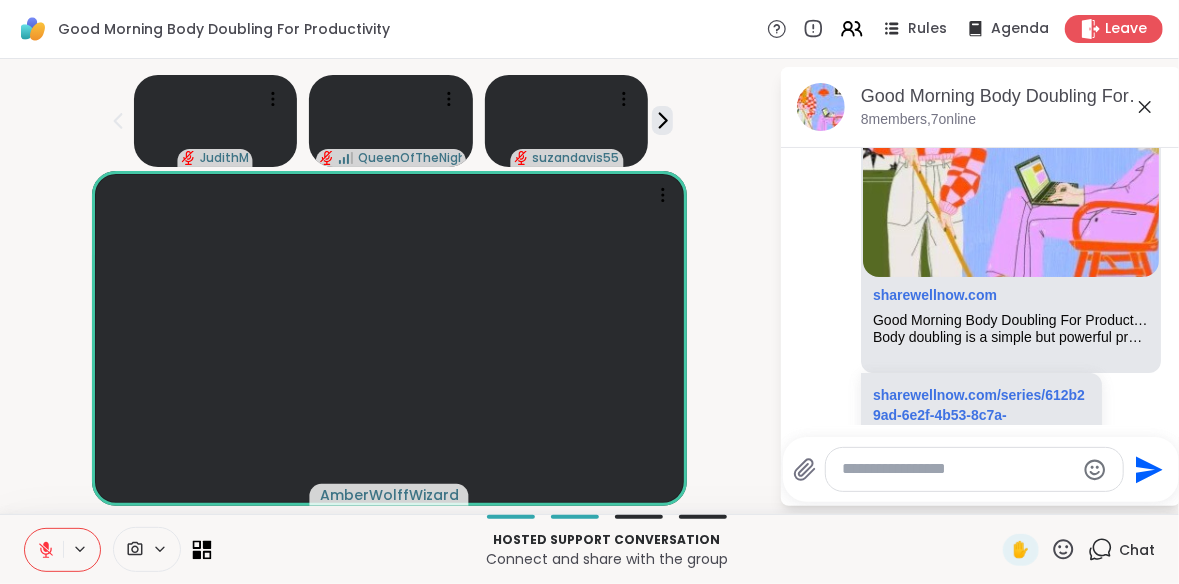 click 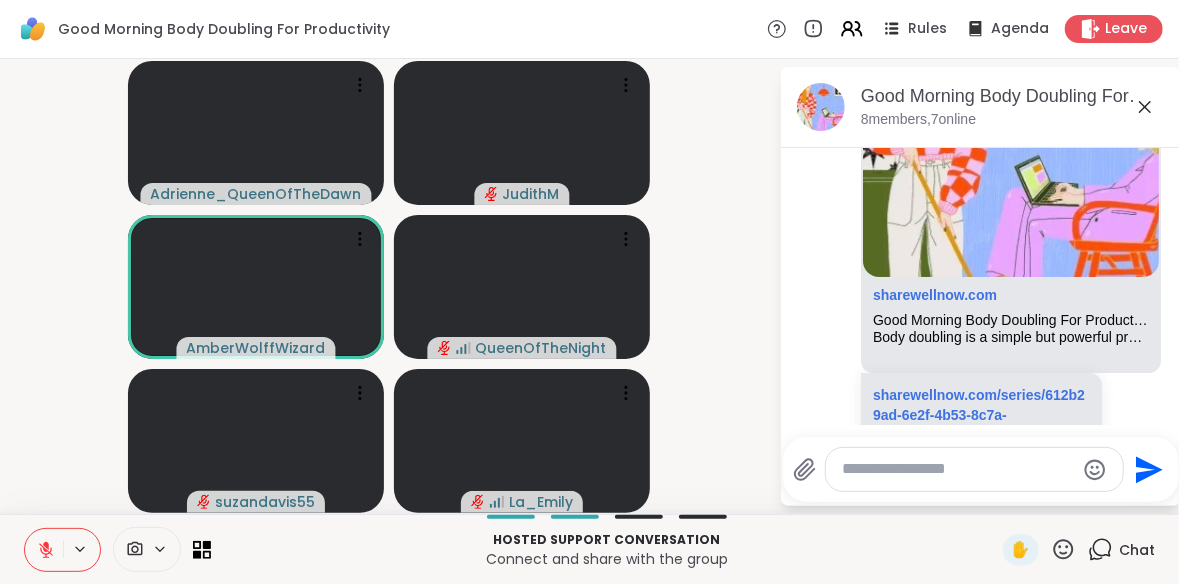 click 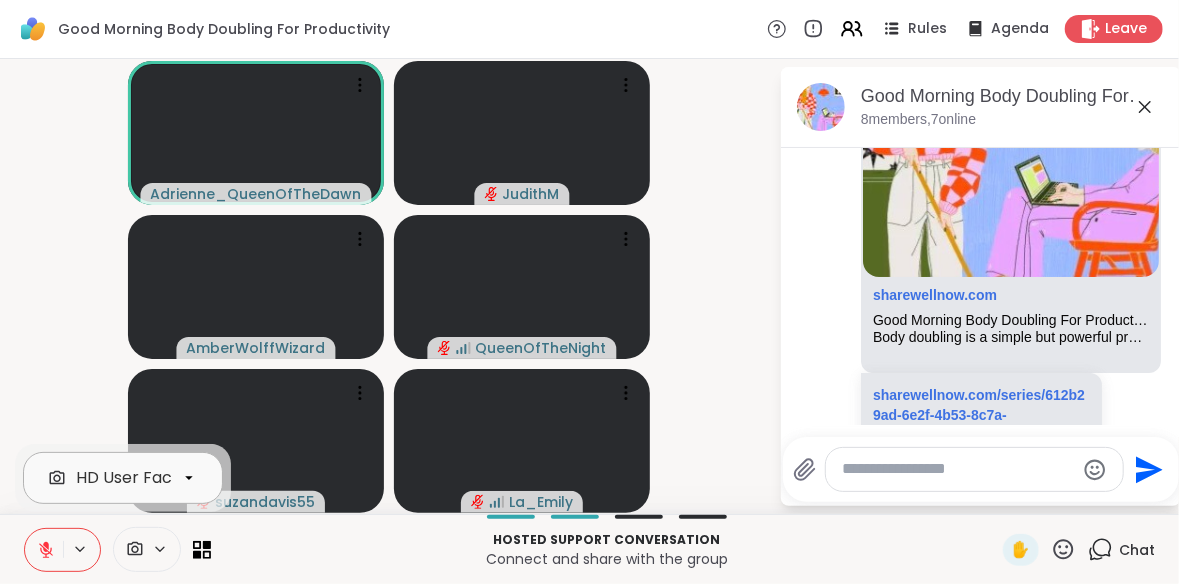 click 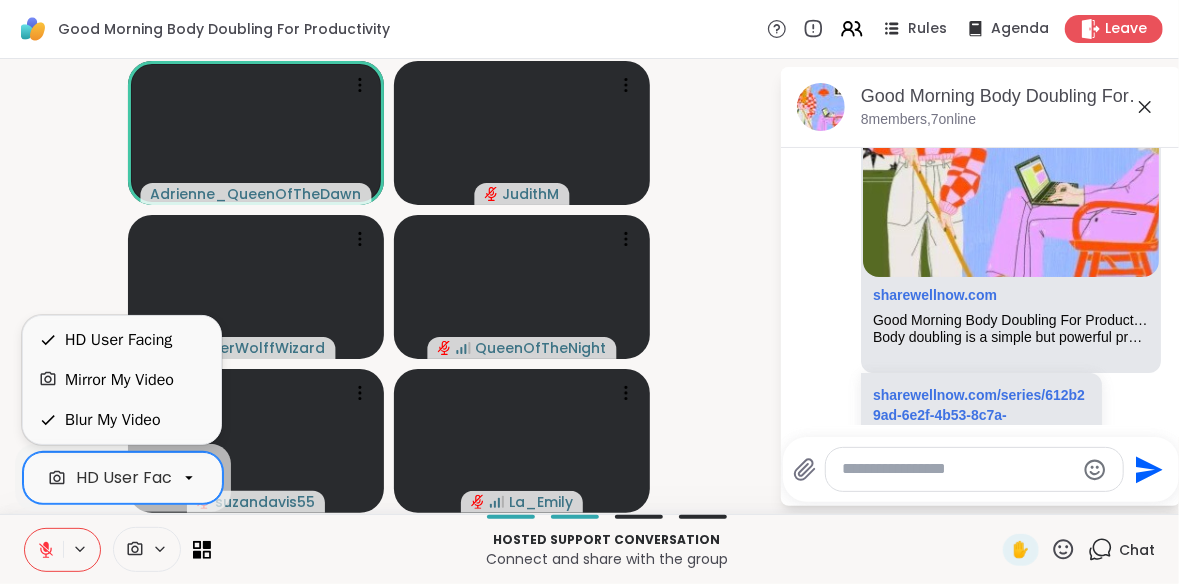 click 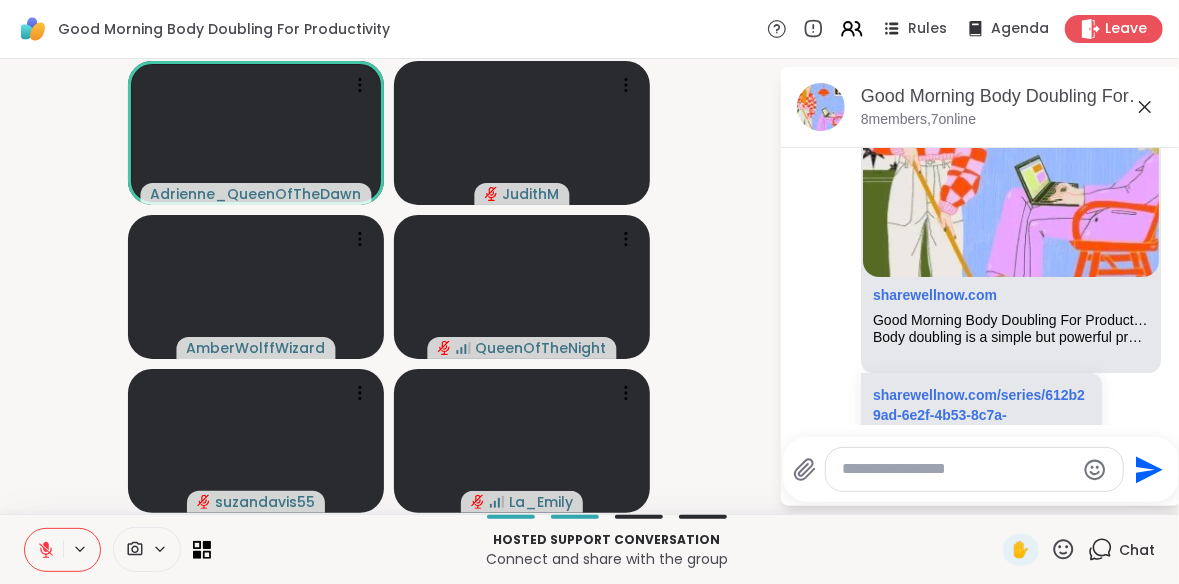 click 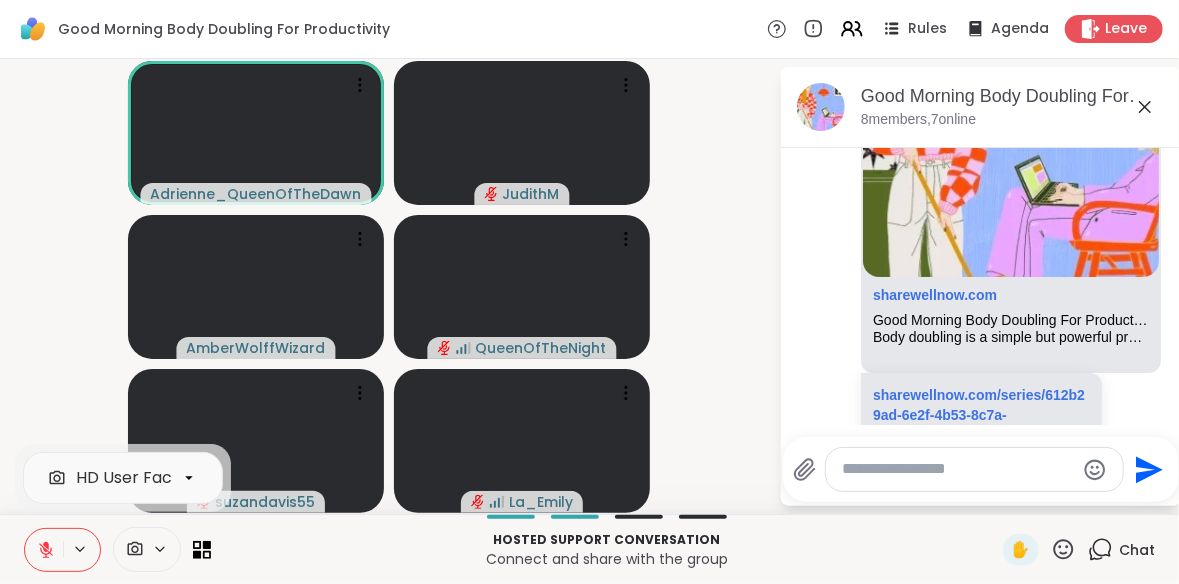 click at bounding box center [147, 549] 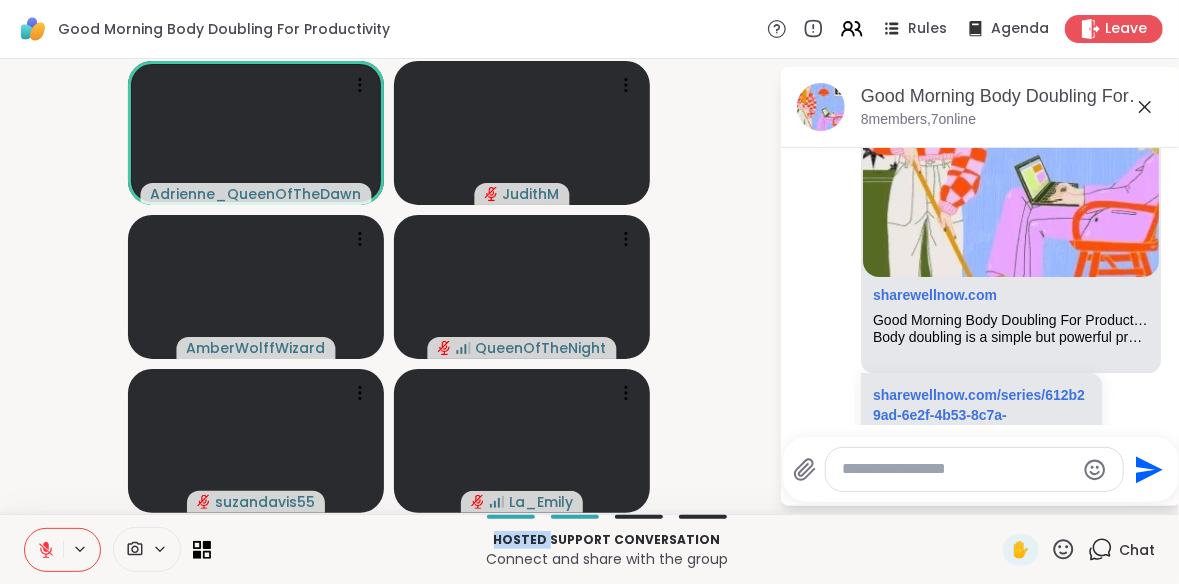 click at bounding box center (147, 549) 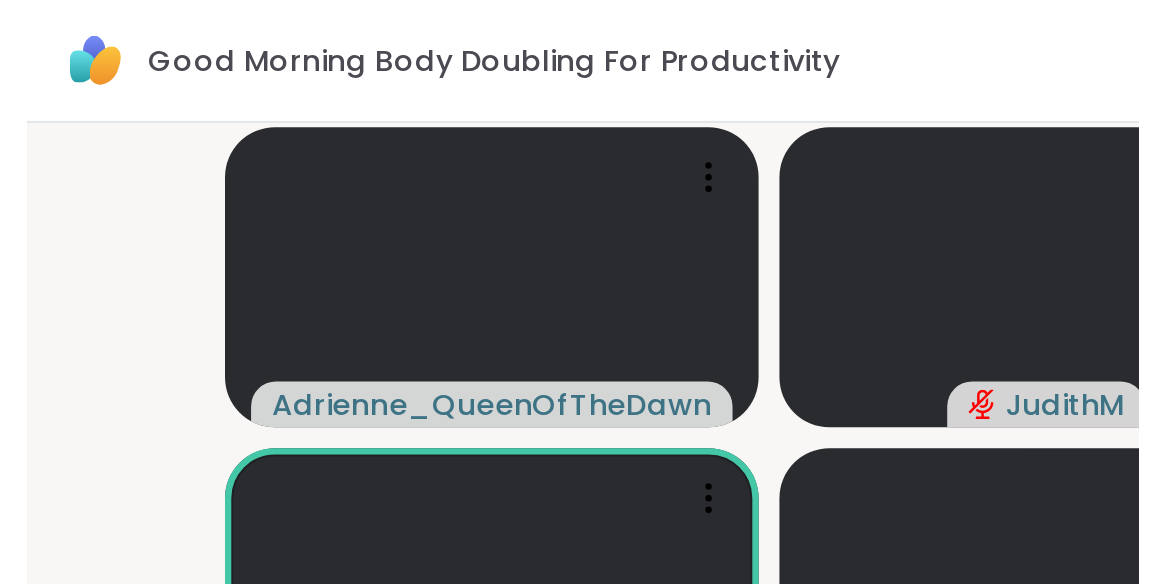 scroll, scrollTop: 356, scrollLeft: 0, axis: vertical 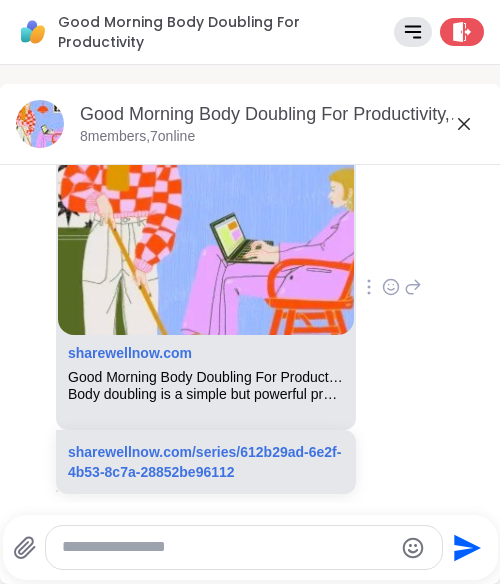 click 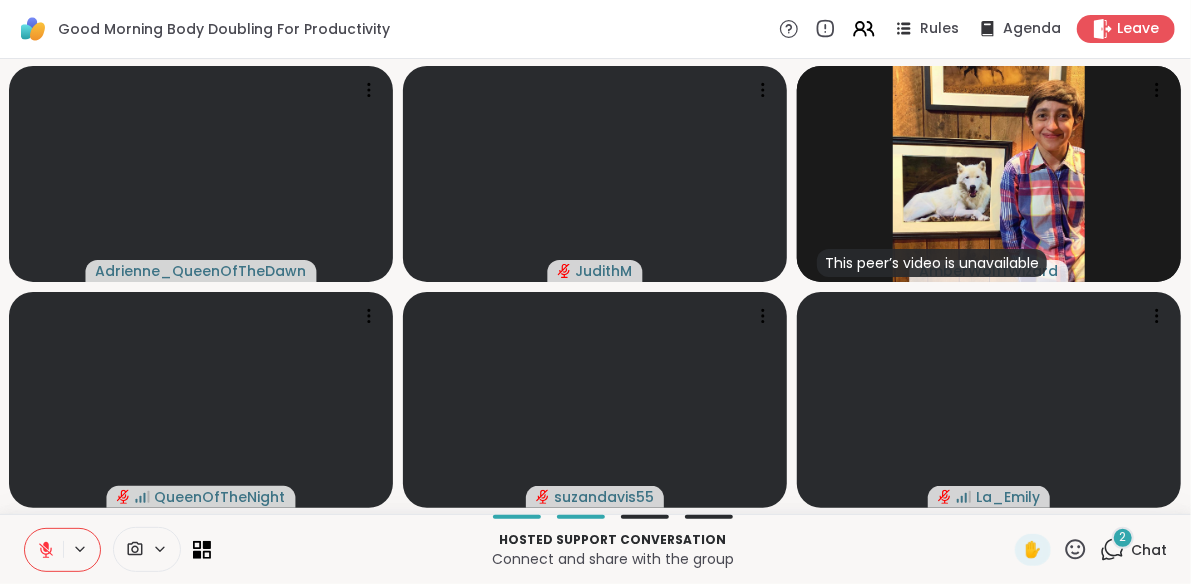 click at bounding box center [133, 549] 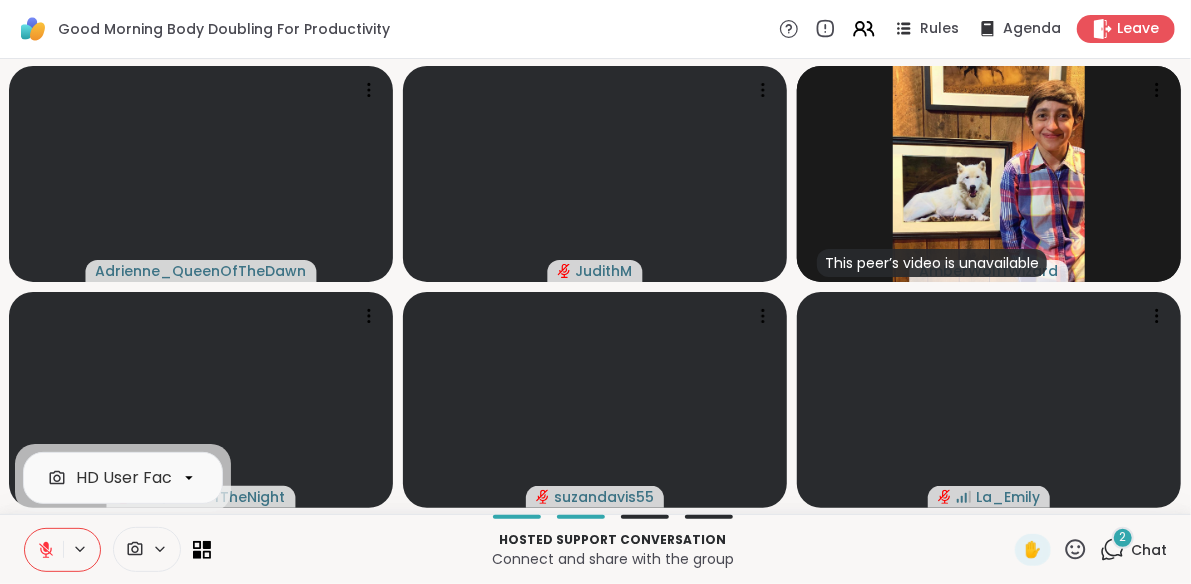 click 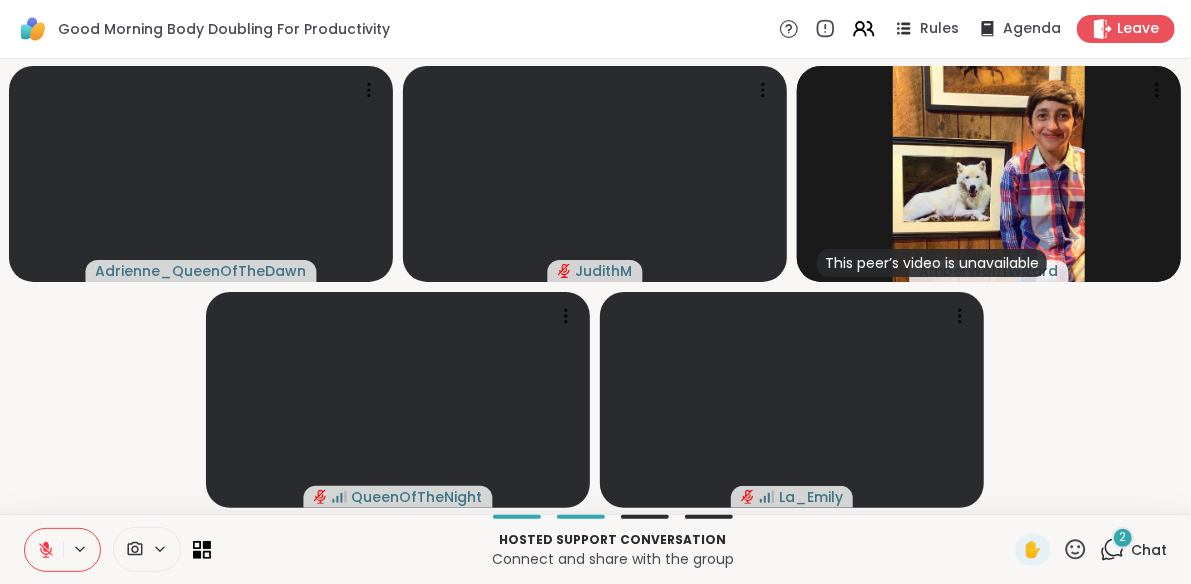 click on "Good Morning Body Doubling For Productivity Rules Agenda Leave Adrienne_QueenOfTheDawn JudithM This peer’s video is unavailable AmberWolffWizard QueenOfTheNight La_Emily Hosted support conversation Connect and share with the group ✋ 2 Chat ShareWell | Session Room *" at bounding box center (595, 292) 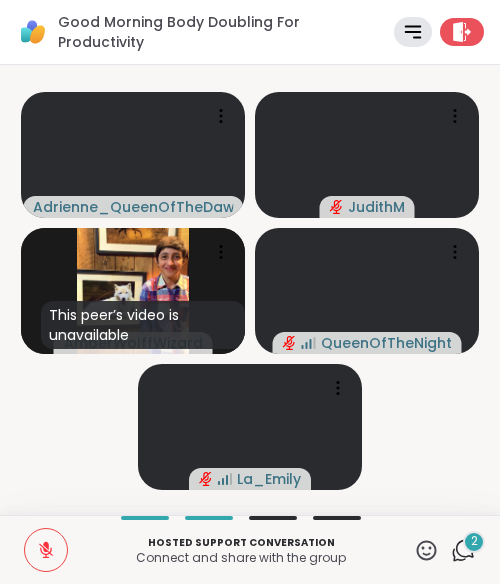 click on "Adrienne_QueenOfTheDawn JudithM This peer’s video is unavailable AmberWolffWizard QueenOfTheNight La_Emily" at bounding box center [250, 290] 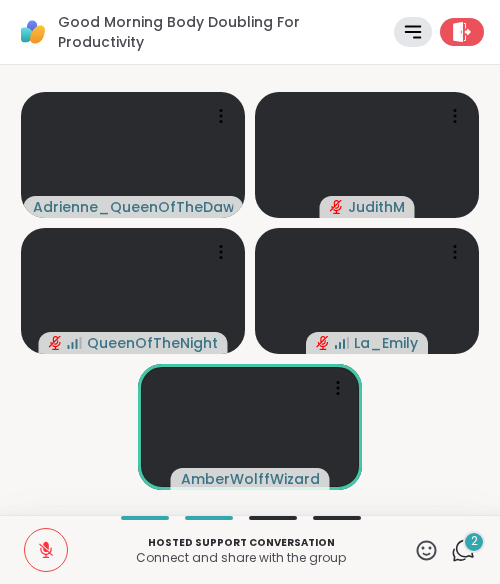 click on "Adrienne_QueenOfTheDawn JudithM QueenOfTheNight La_Emily AmberWolffWizard" at bounding box center (250, 290) 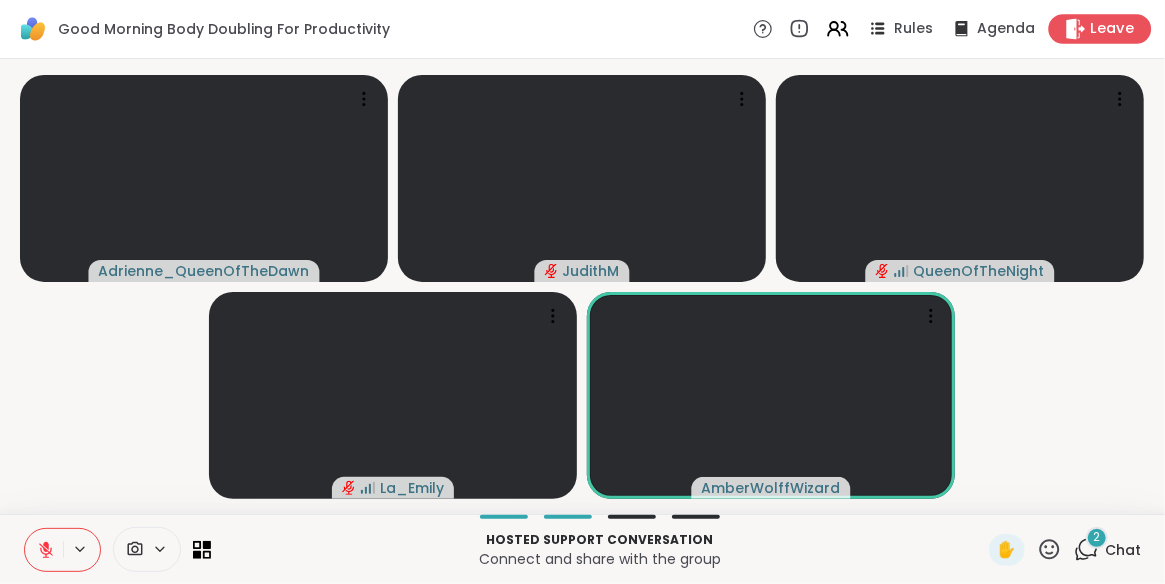 click on "Leave" at bounding box center [1113, 29] 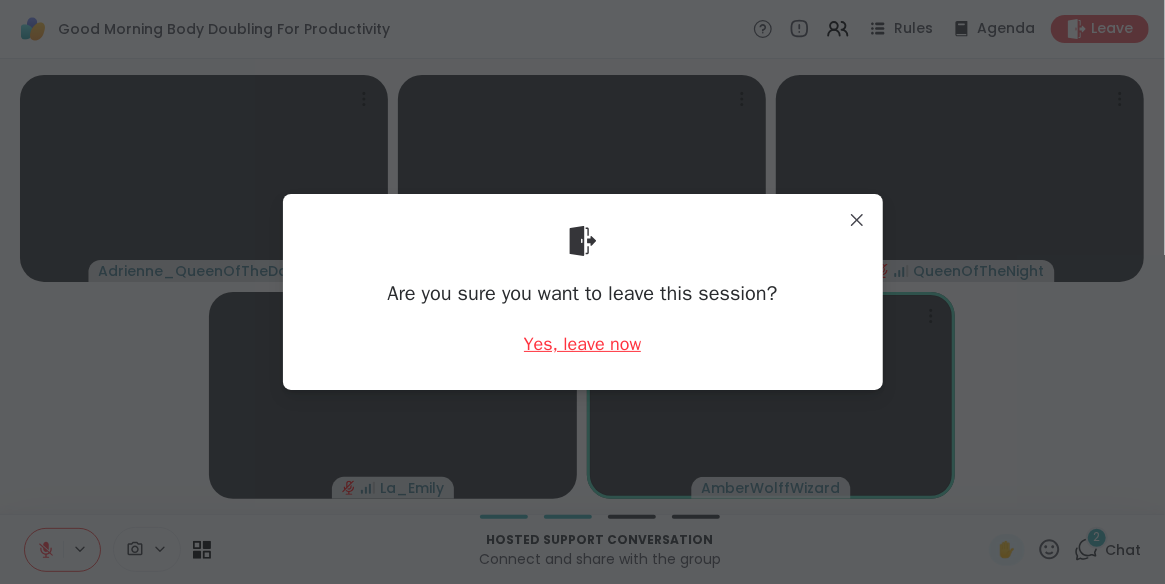 click on "Yes, leave now" at bounding box center (583, 344) 